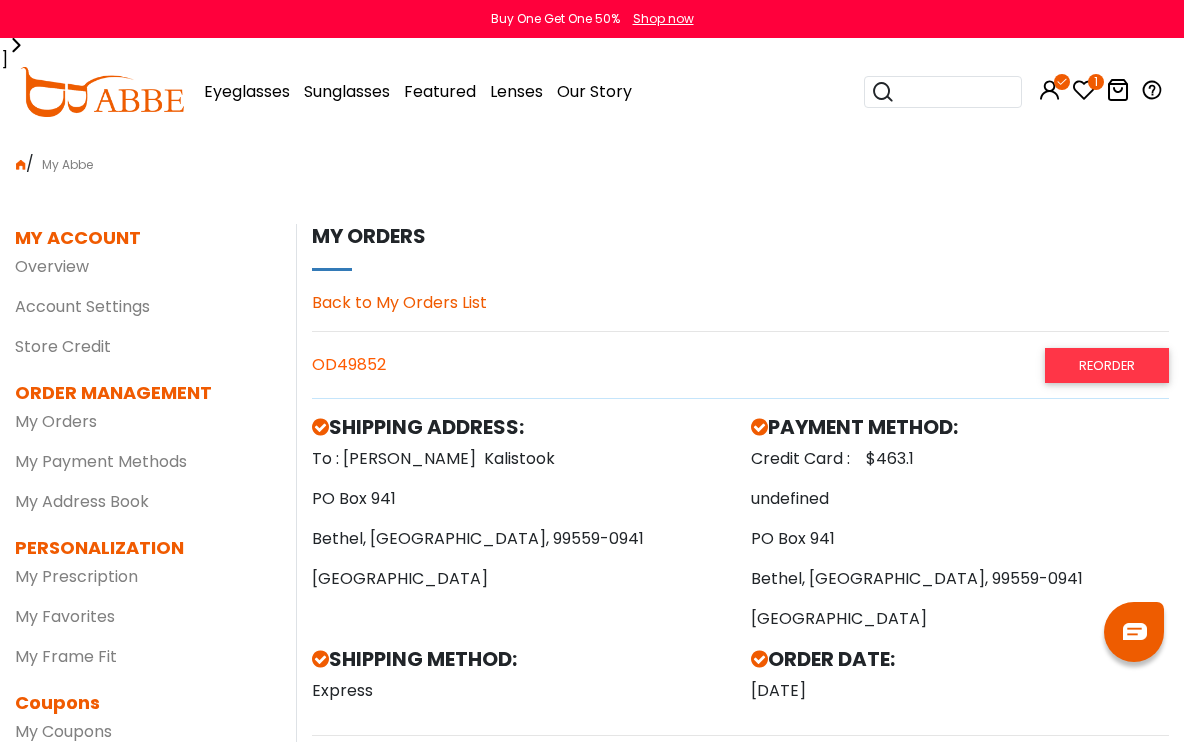 scroll, scrollTop: 0, scrollLeft: 0, axis: both 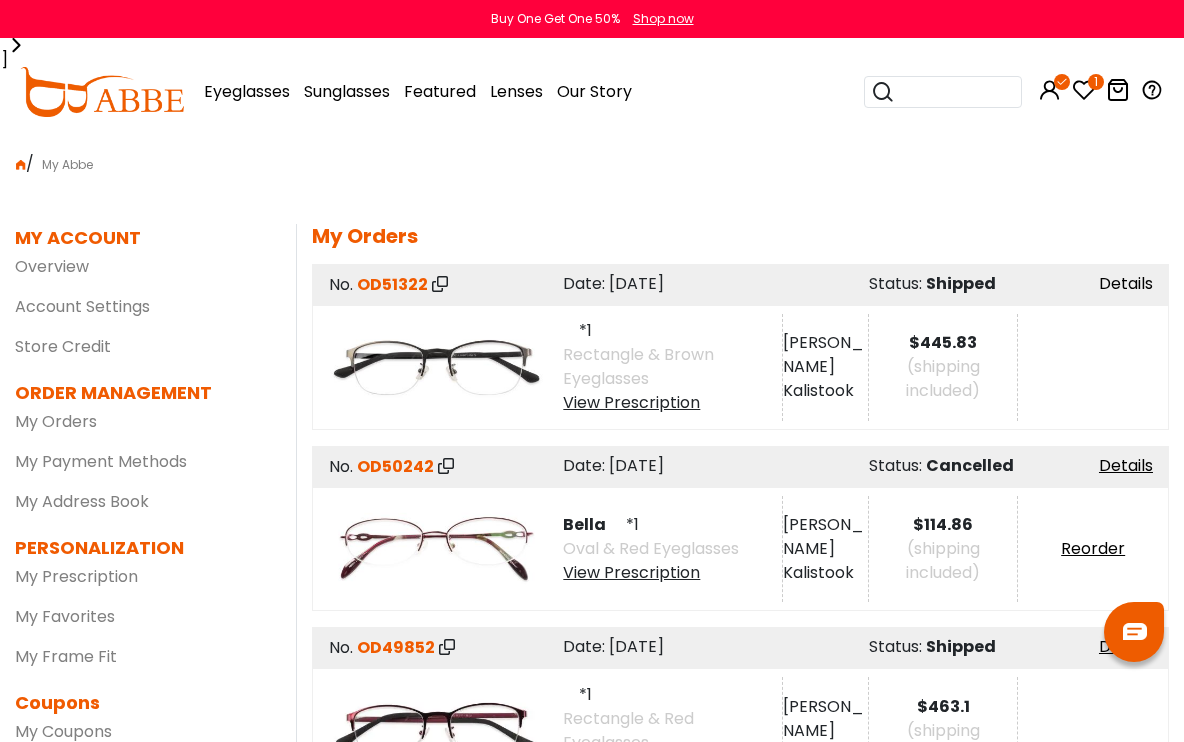 click on "Details" at bounding box center [1126, 283] 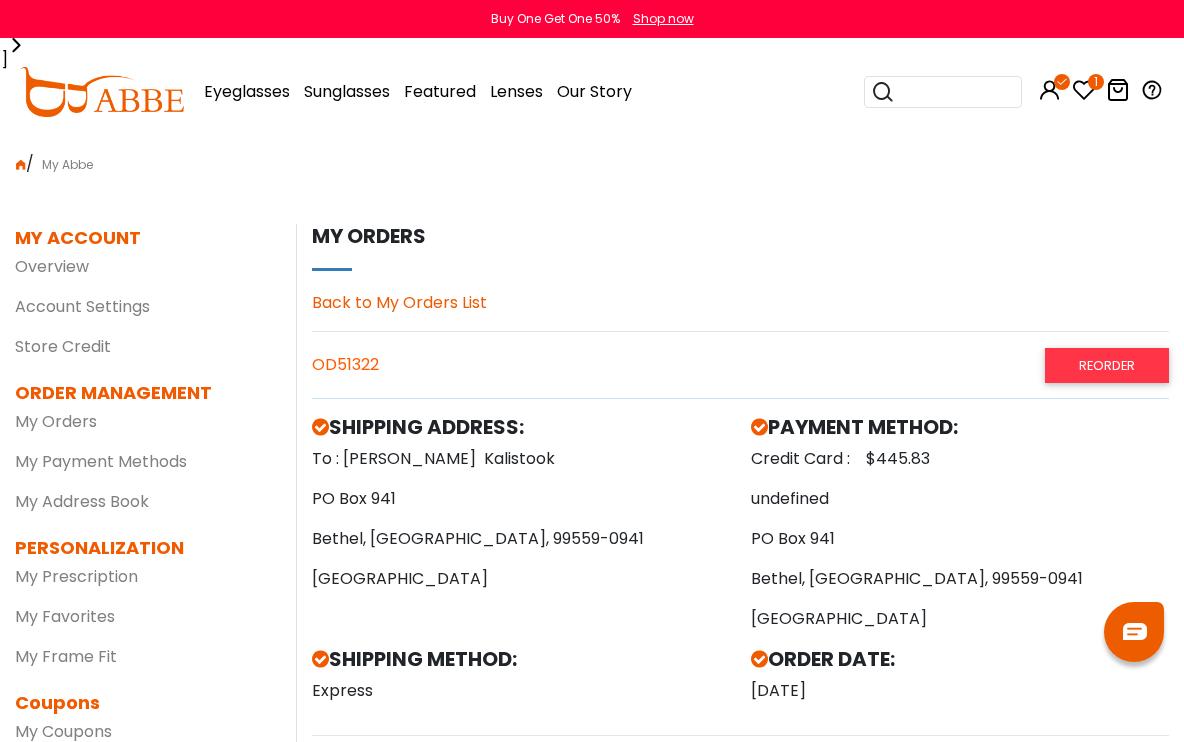 scroll, scrollTop: 0, scrollLeft: 0, axis: both 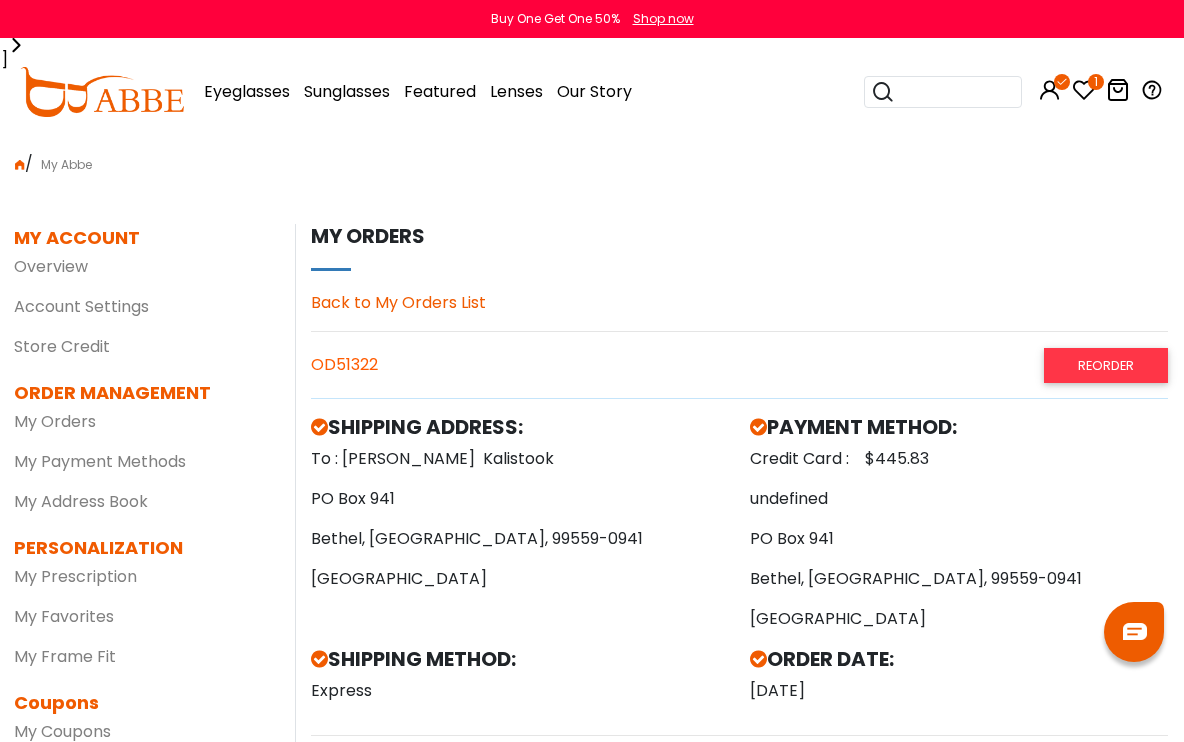 click on "Back to My Orders List" at bounding box center [398, 302] 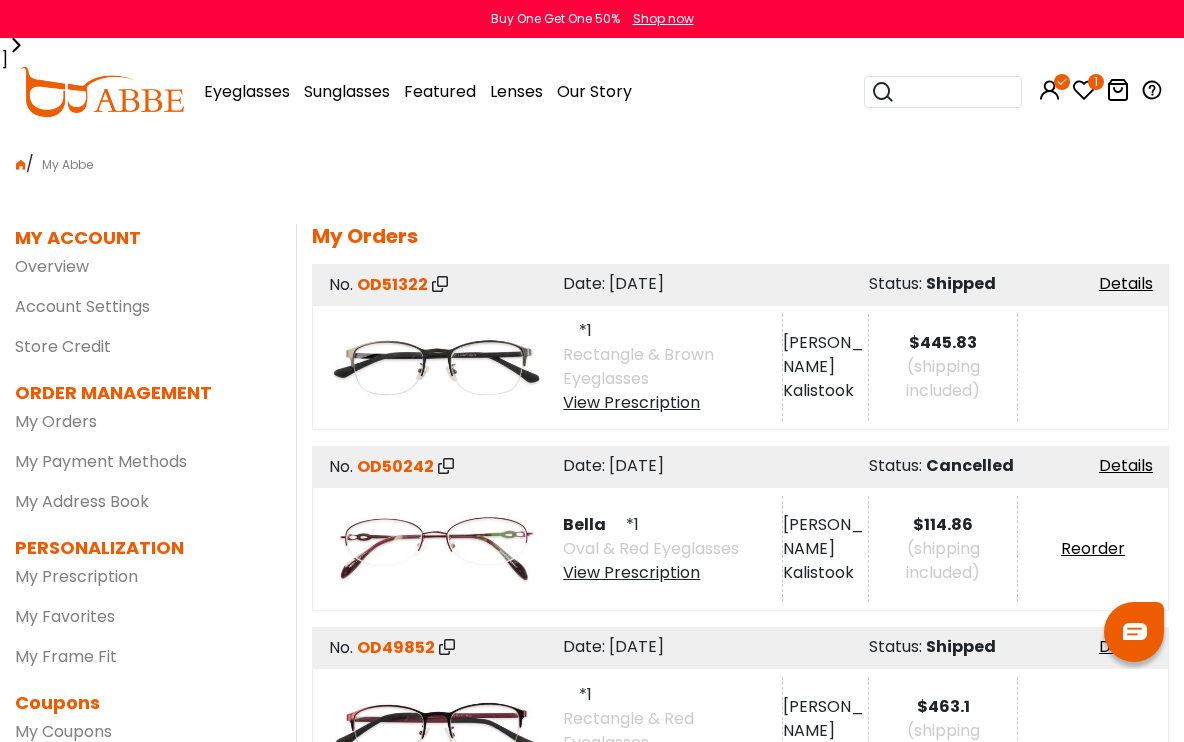 scroll, scrollTop: 0, scrollLeft: 0, axis: both 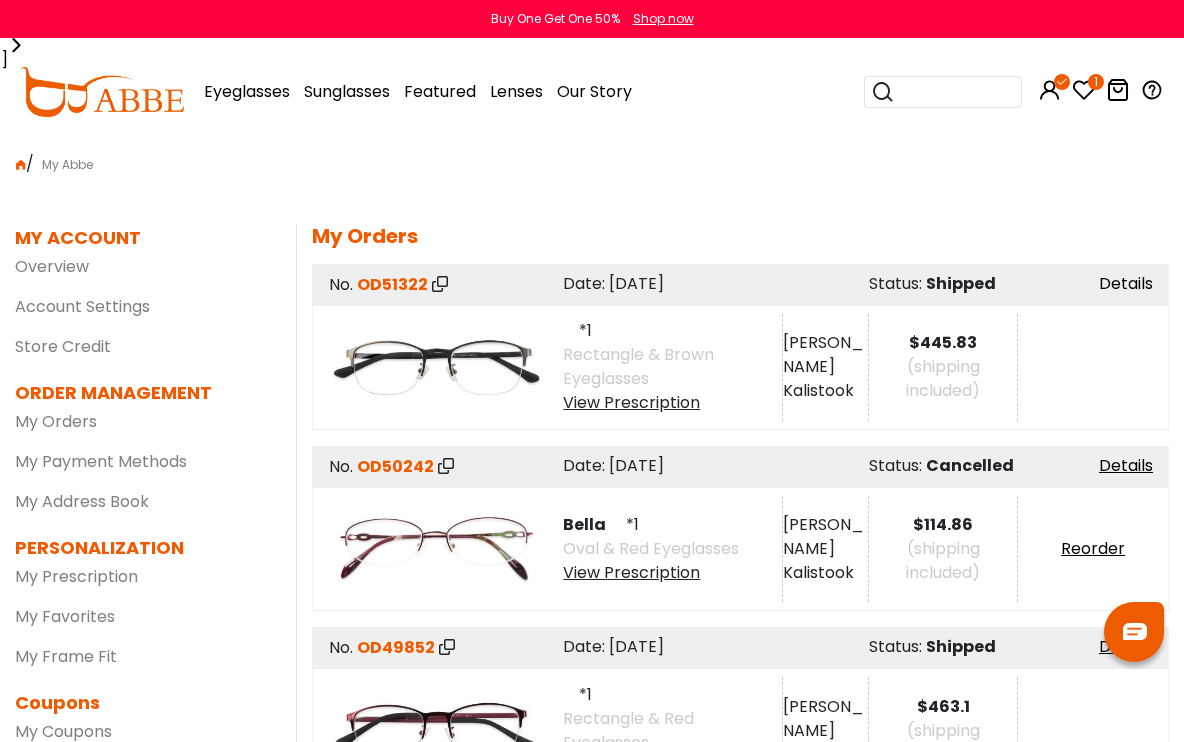 click on "Details" at bounding box center [1126, 283] 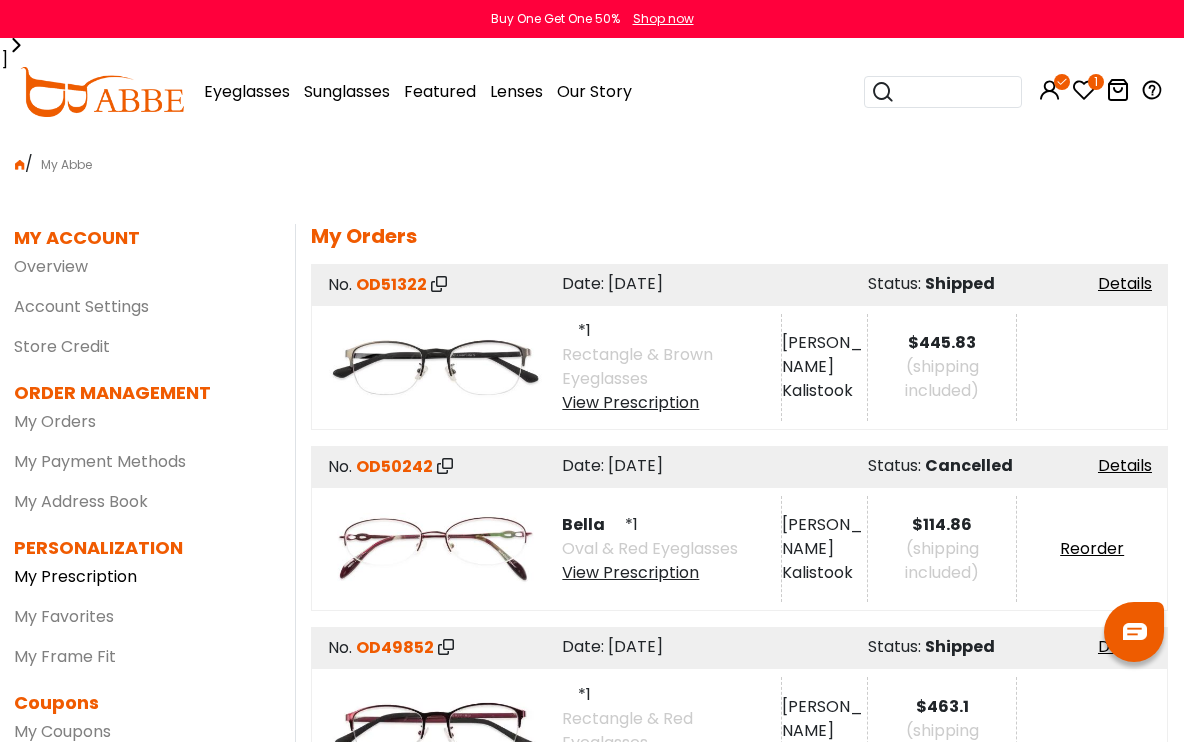 scroll, scrollTop: 0, scrollLeft: 1, axis: horizontal 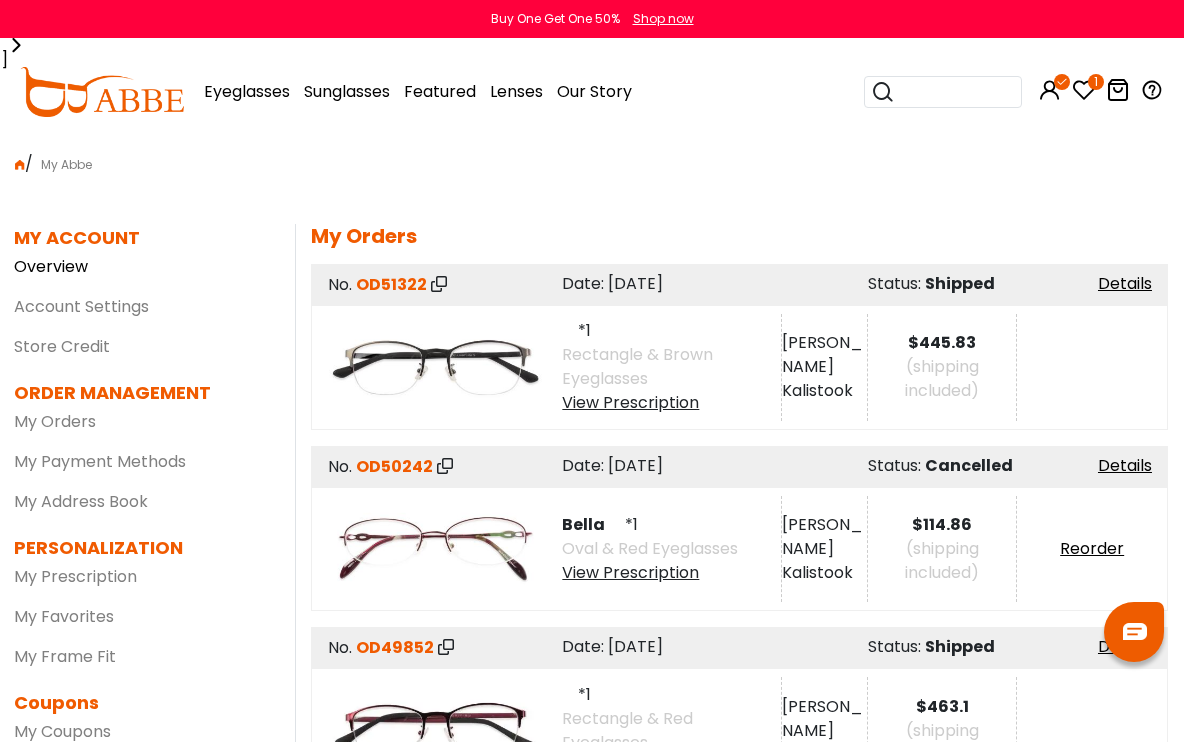 click on "Overview" at bounding box center (51, 266) 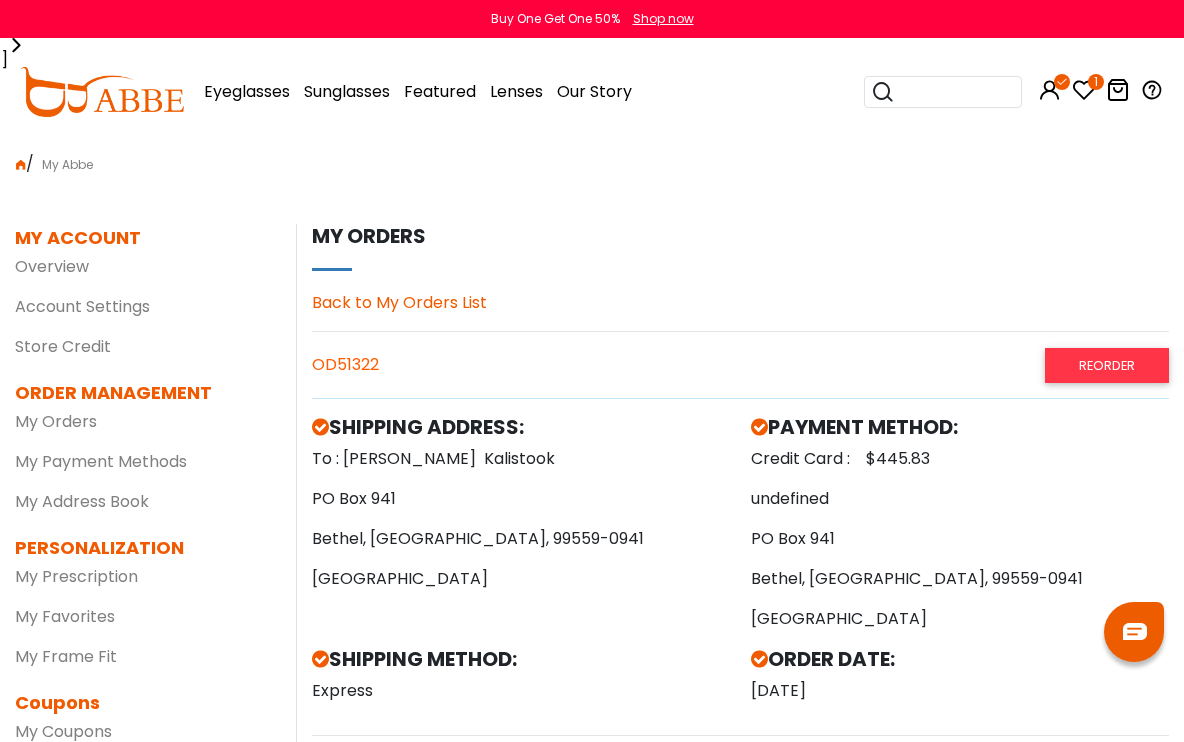 scroll, scrollTop: 0, scrollLeft: 0, axis: both 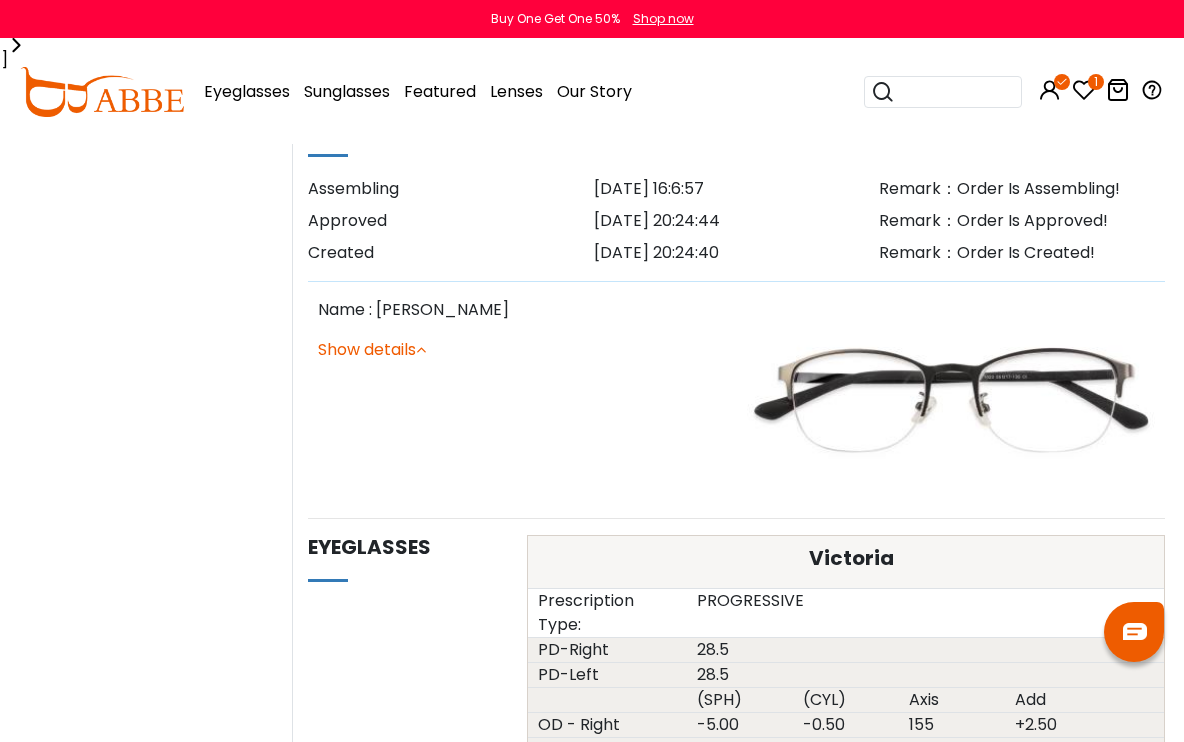click at bounding box center (421, 349) 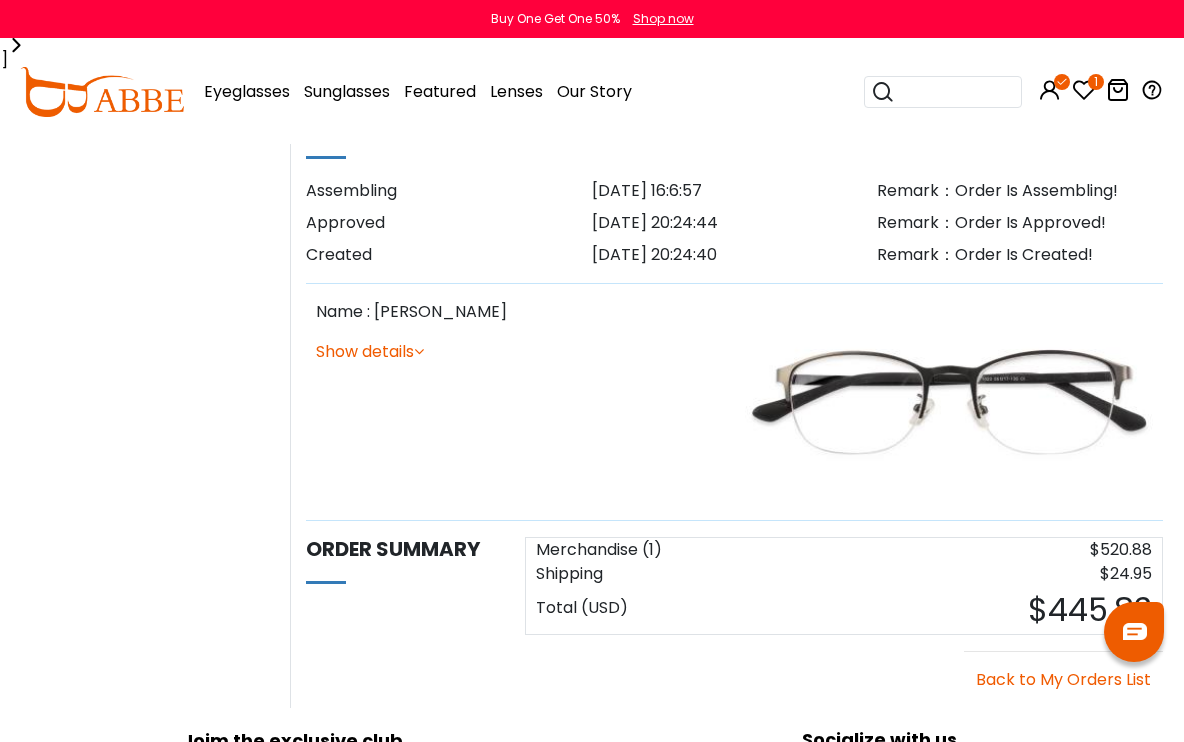 scroll, scrollTop: 707, scrollLeft: 6, axis: both 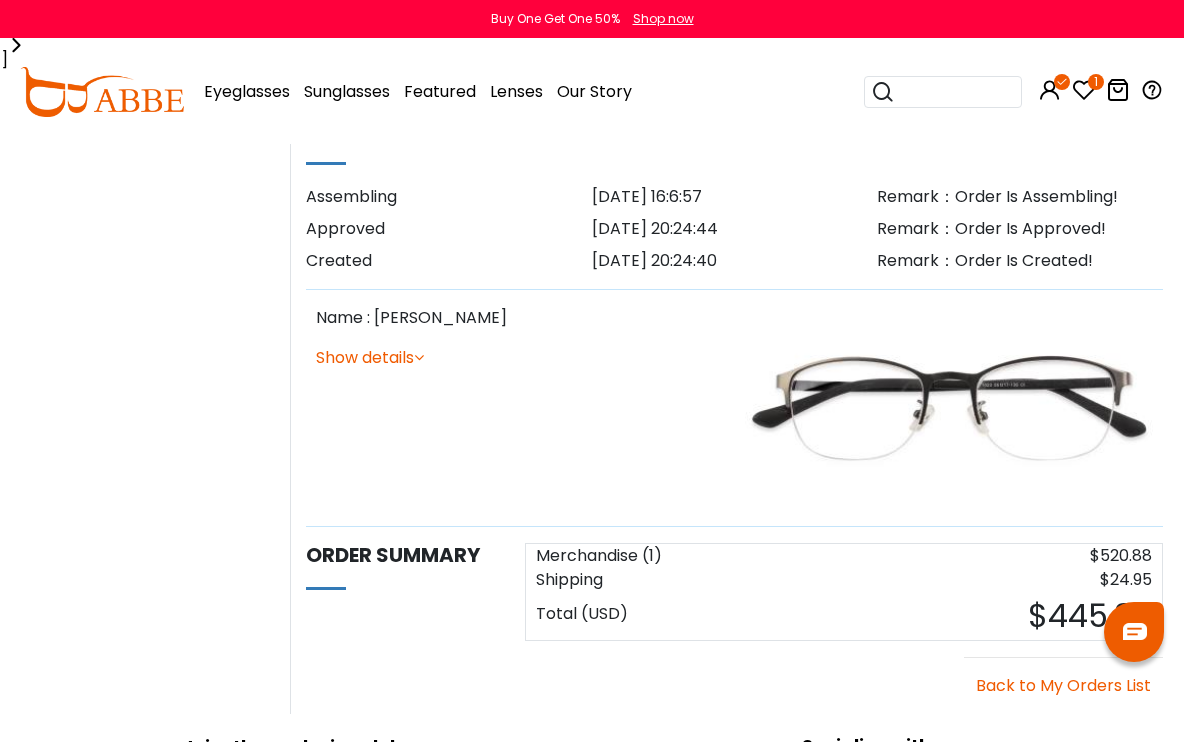click on "Show details" at bounding box center [370, 357] 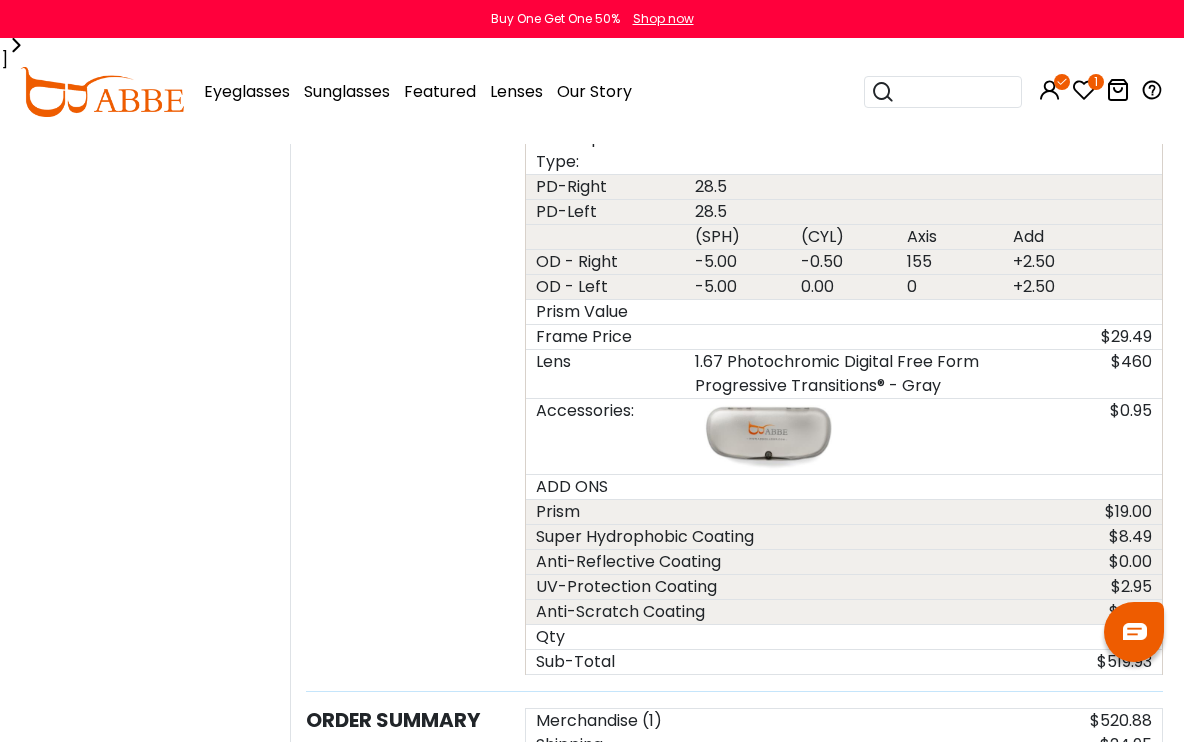 scroll, scrollTop: 1182, scrollLeft: 6, axis: both 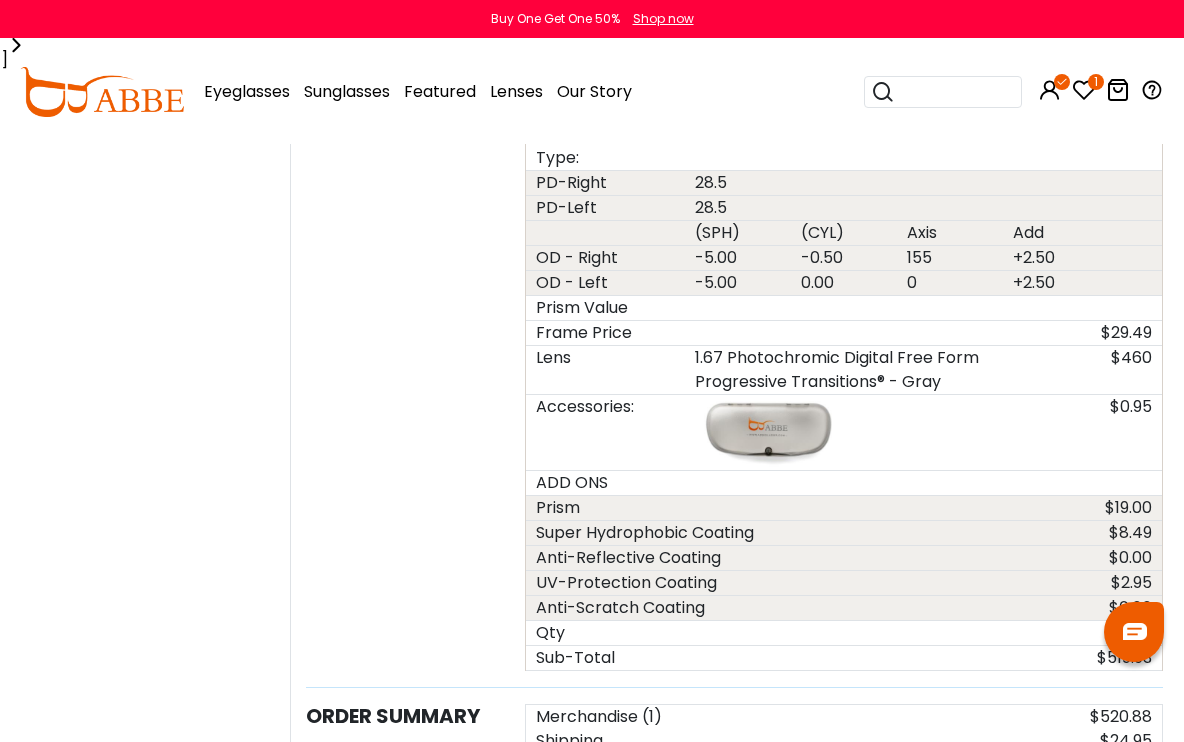 click on "Prism Value" at bounding box center [605, 308] 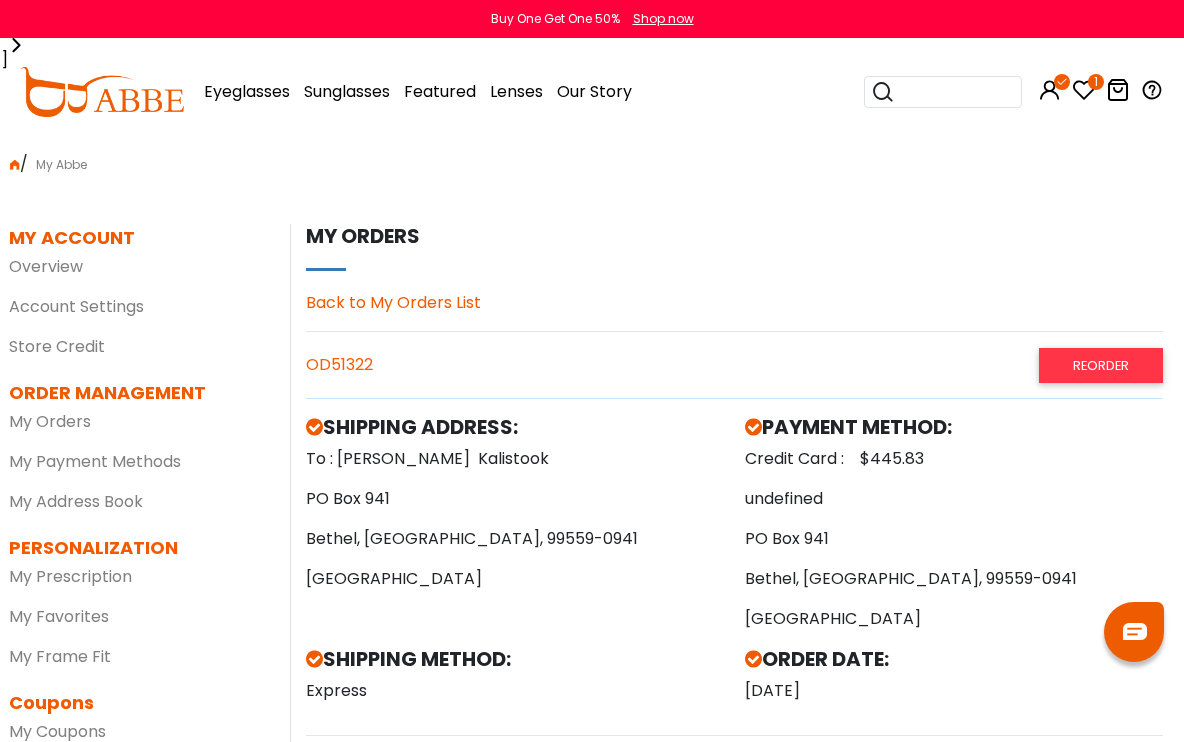 scroll, scrollTop: 0, scrollLeft: 6, axis: horizontal 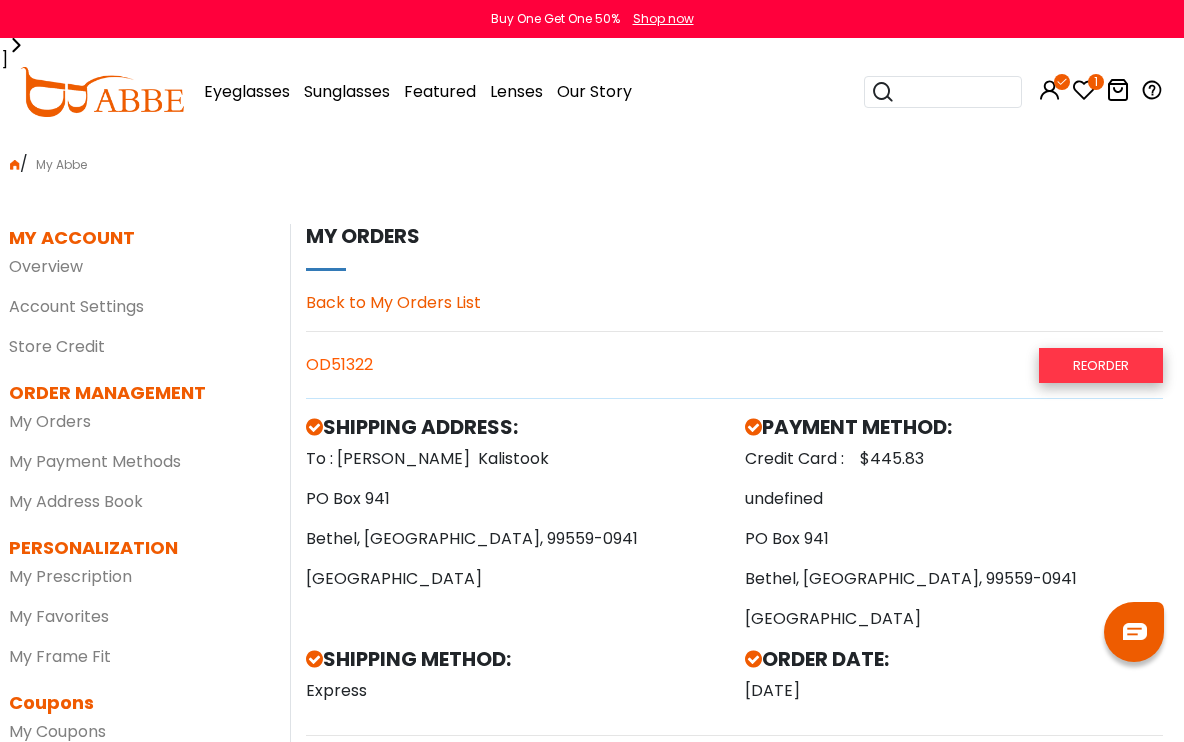 click on "Reorder" at bounding box center [1101, 365] 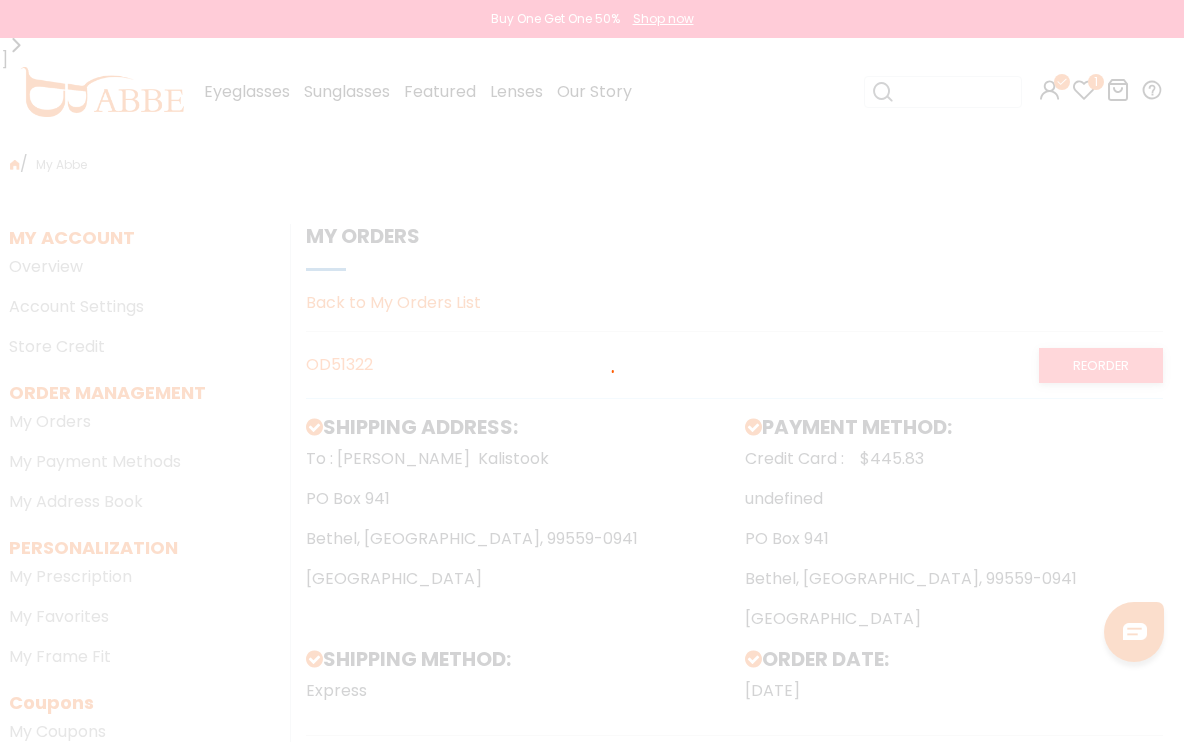 scroll, scrollTop: 16, scrollLeft: 7, axis: both 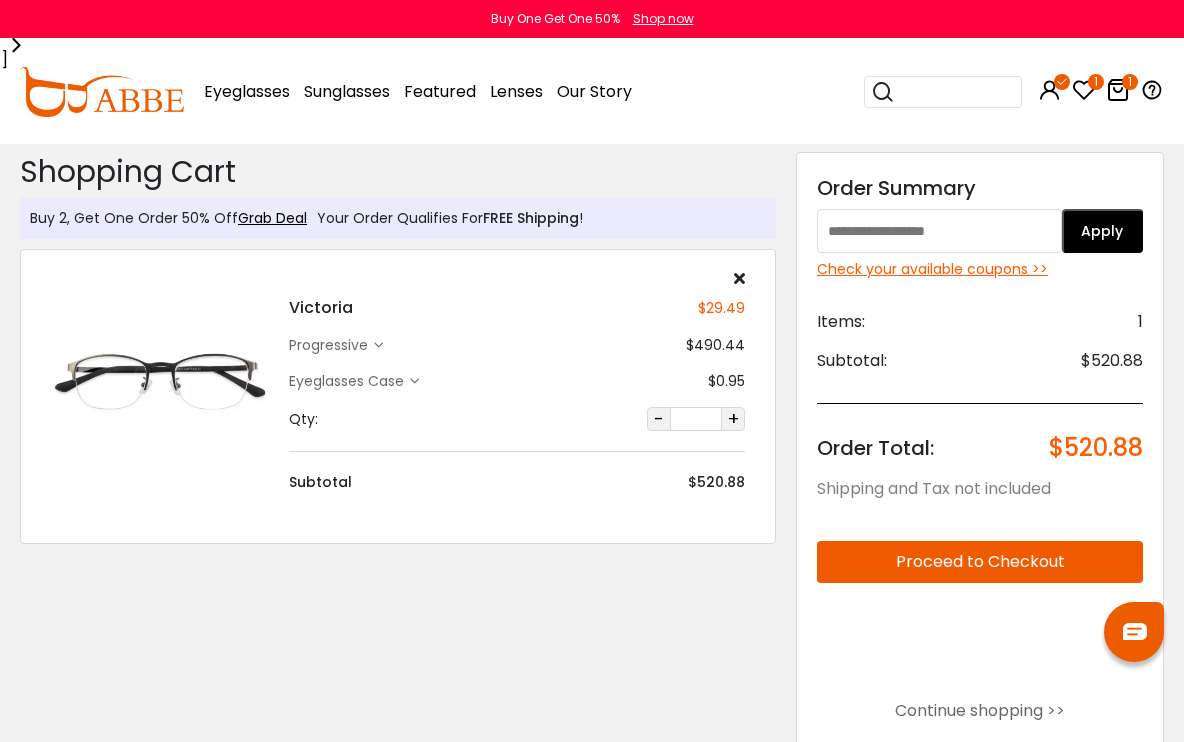 click at bounding box center (160, 381) 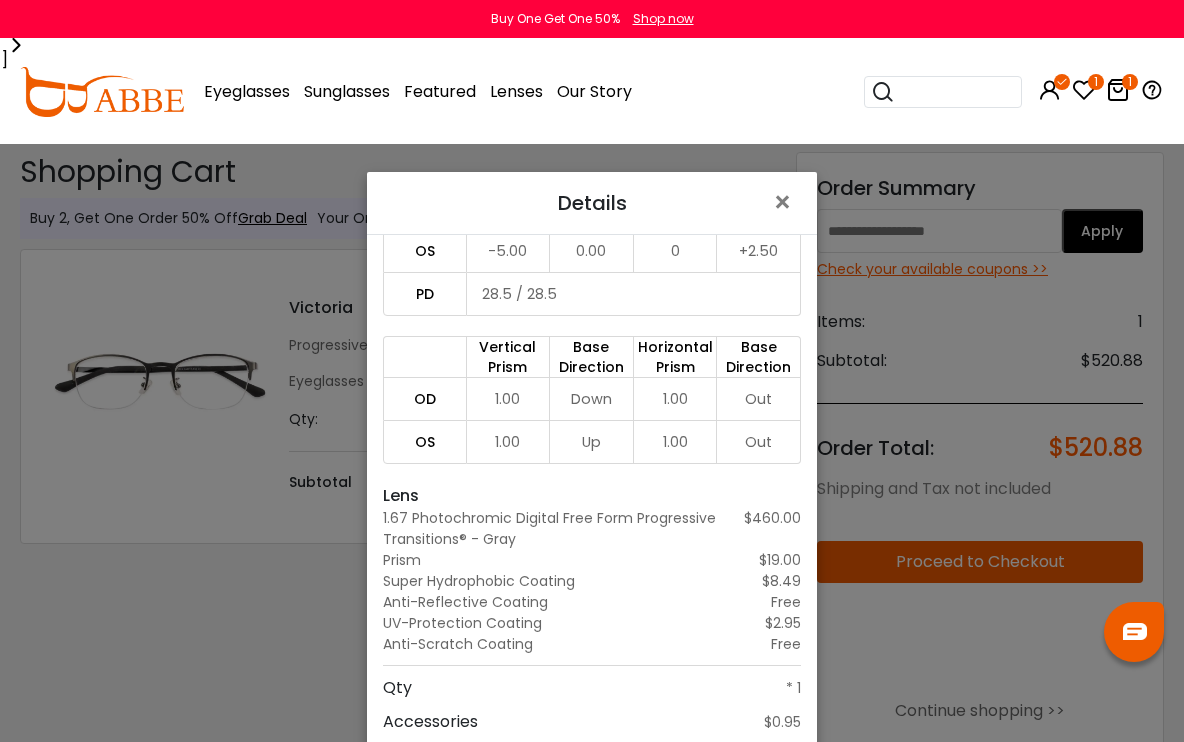 scroll, scrollTop: 206, scrollLeft: 0, axis: vertical 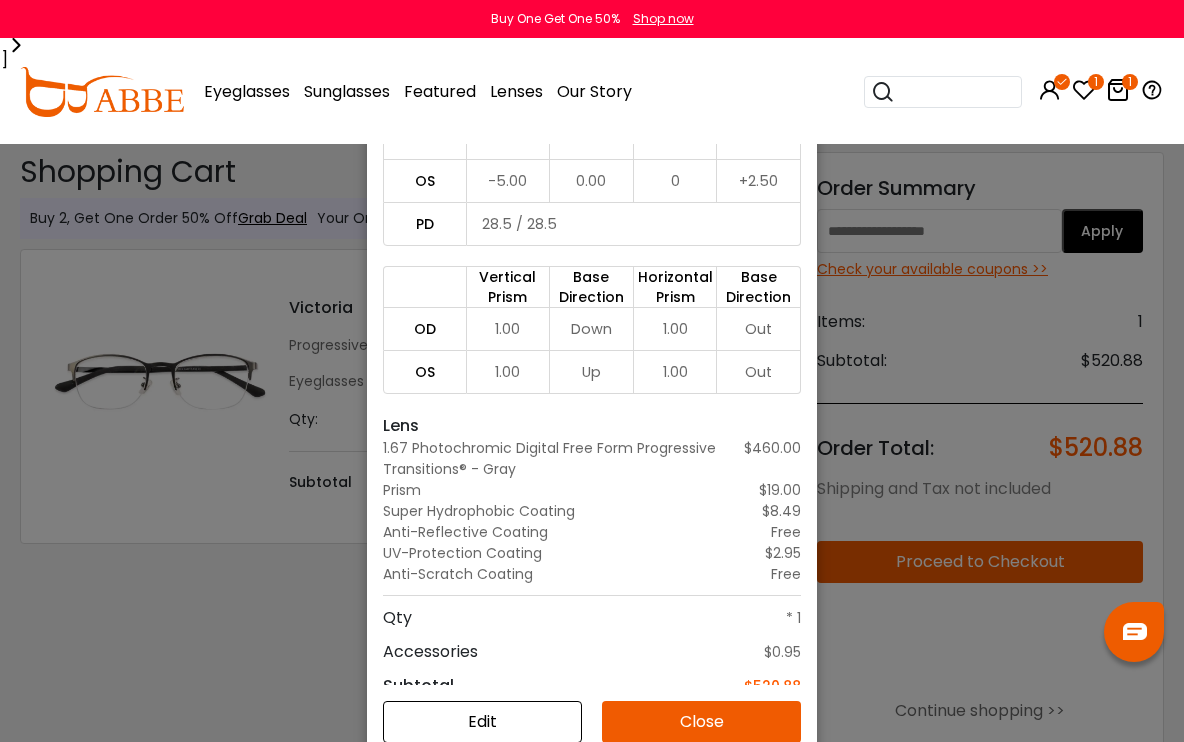 click on "Close" at bounding box center [701, 722] 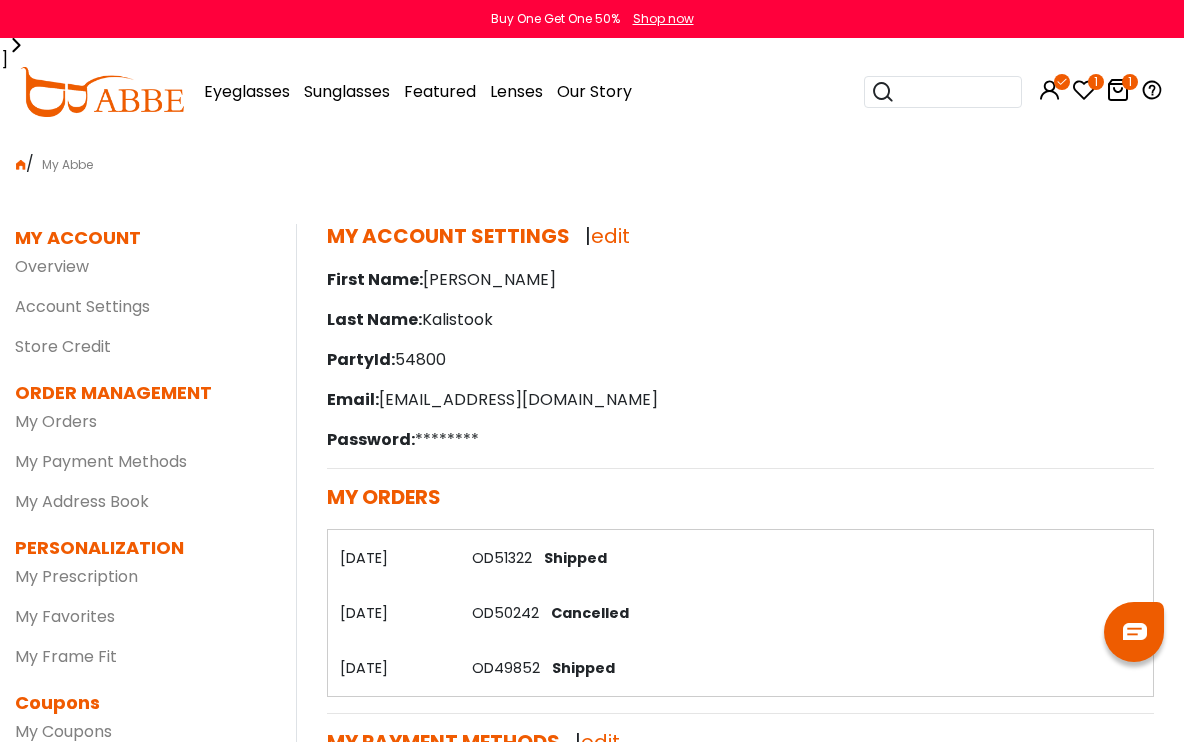 scroll, scrollTop: 0, scrollLeft: 0, axis: both 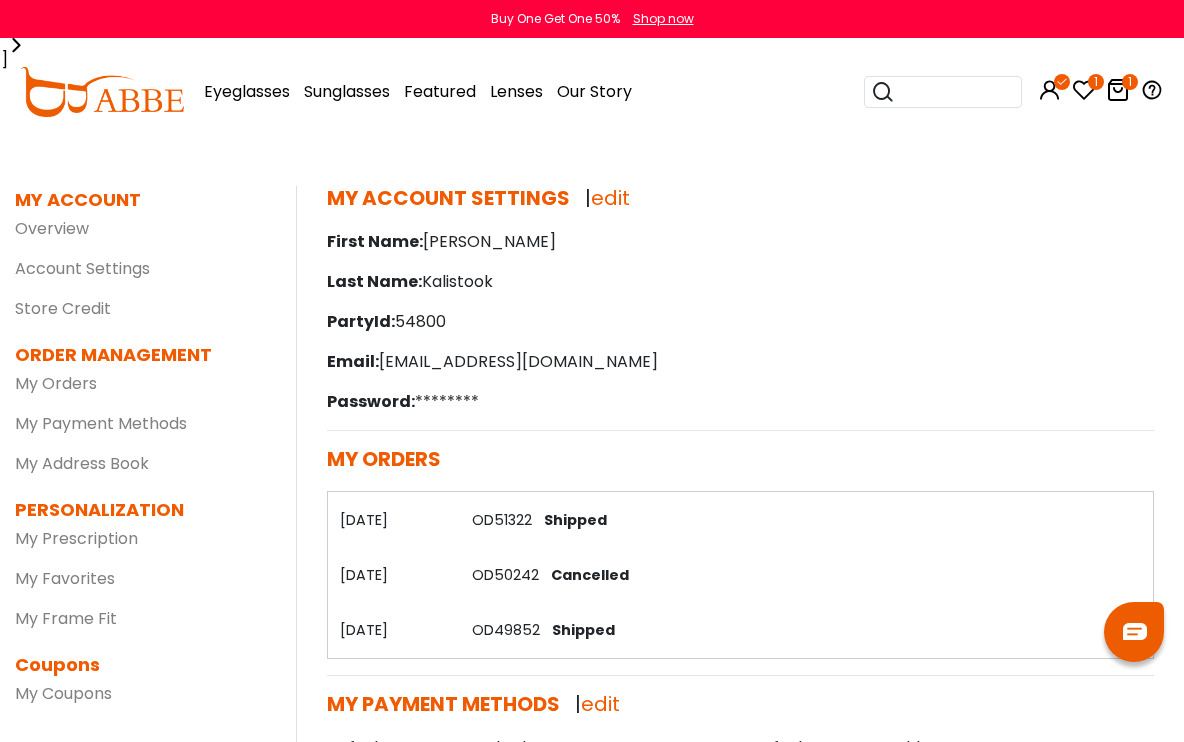 click on "edit" at bounding box center (610, 198) 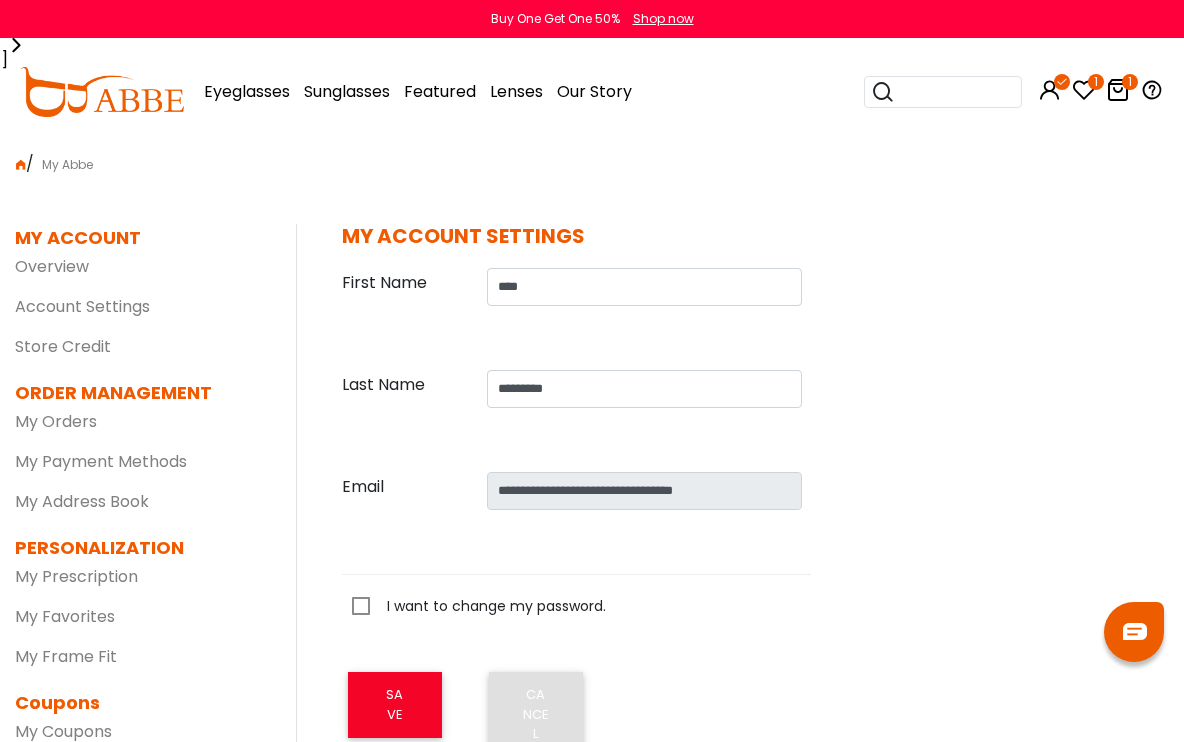 scroll, scrollTop: 0, scrollLeft: 0, axis: both 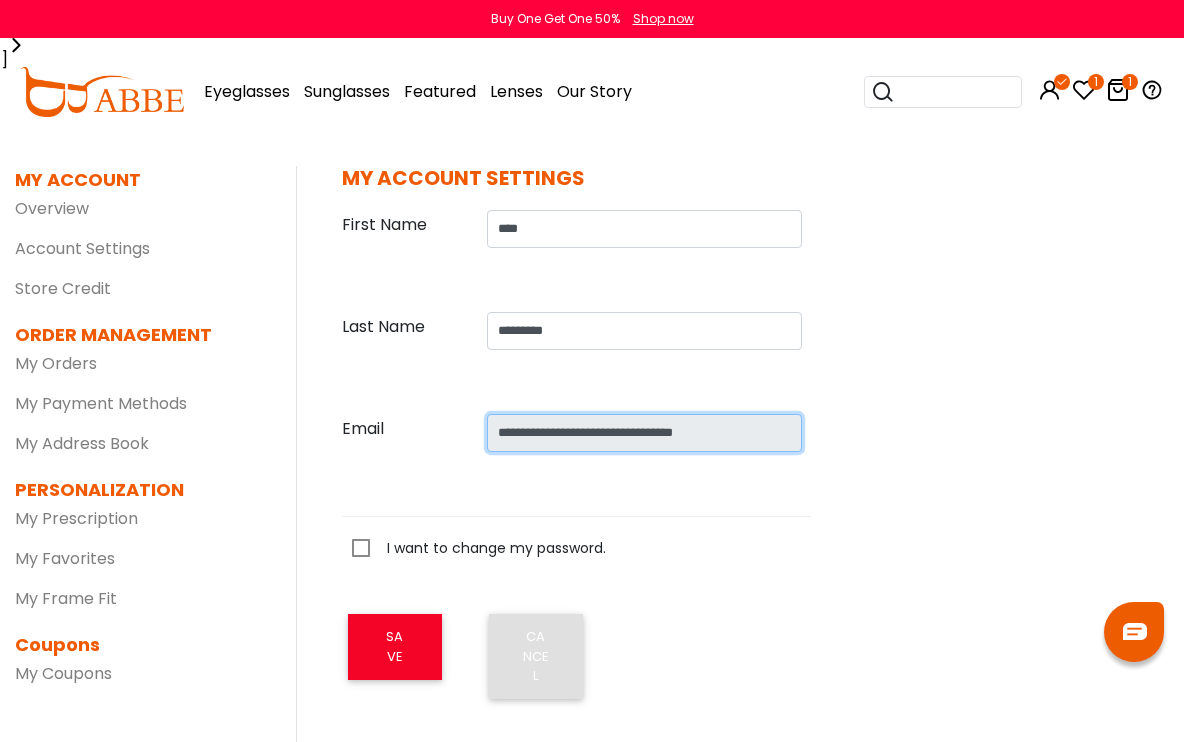 click on "**********" at bounding box center [644, 433] 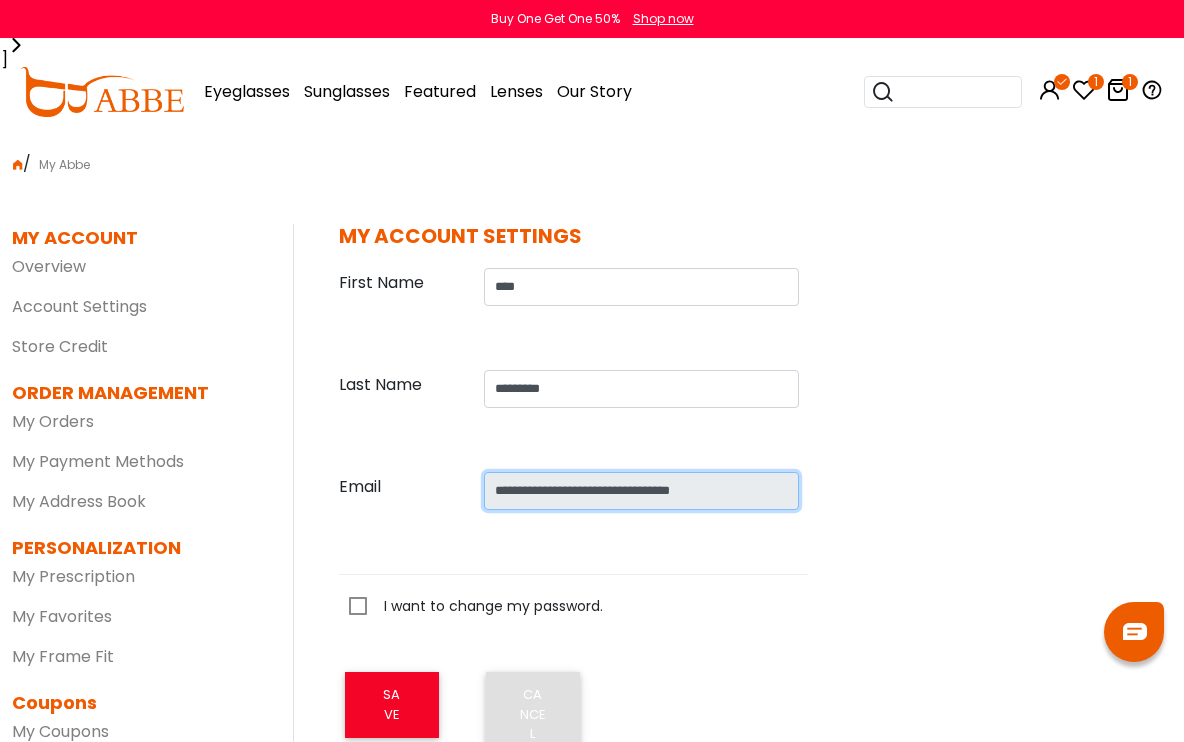 scroll, scrollTop: 0, scrollLeft: 3, axis: horizontal 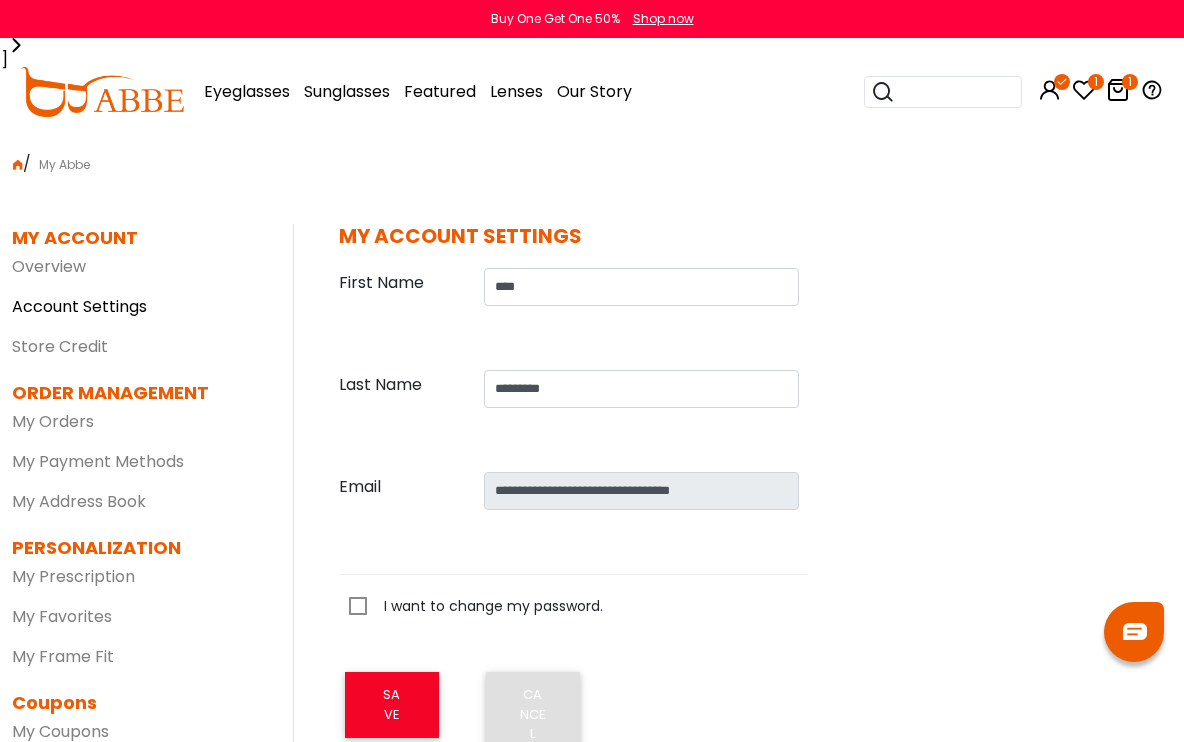 click on "Account Settings" at bounding box center [79, 306] 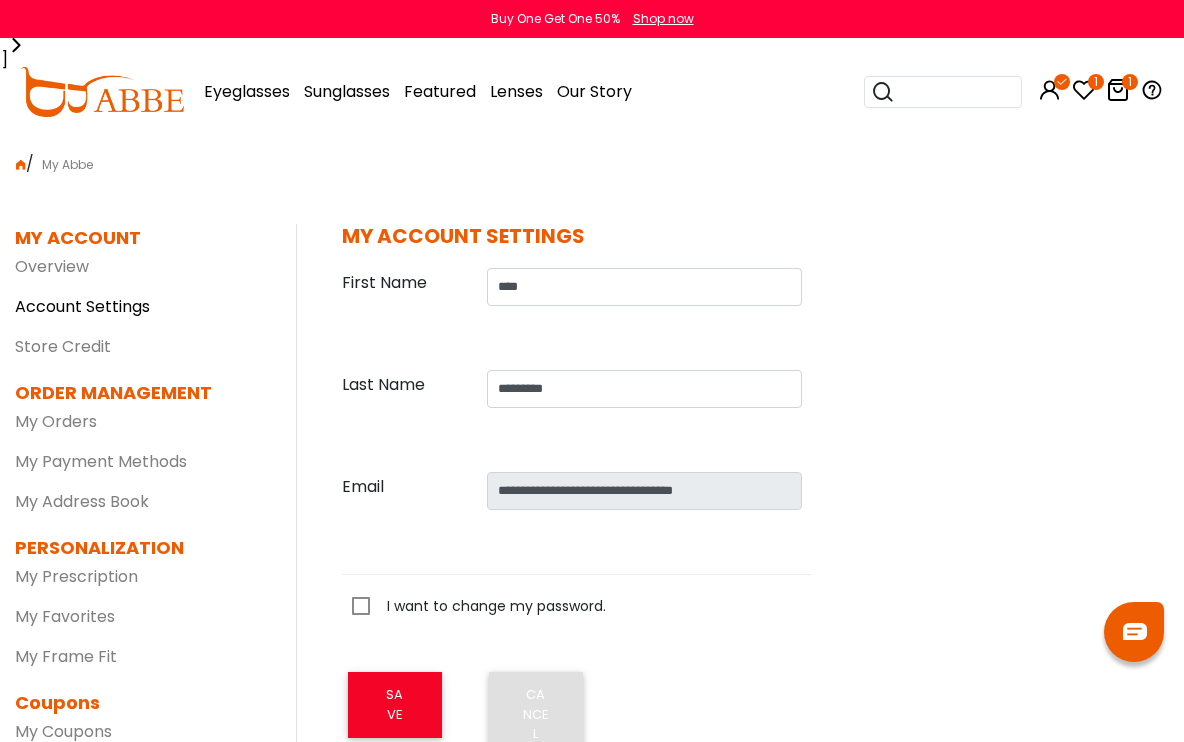 scroll, scrollTop: 0, scrollLeft: 0, axis: both 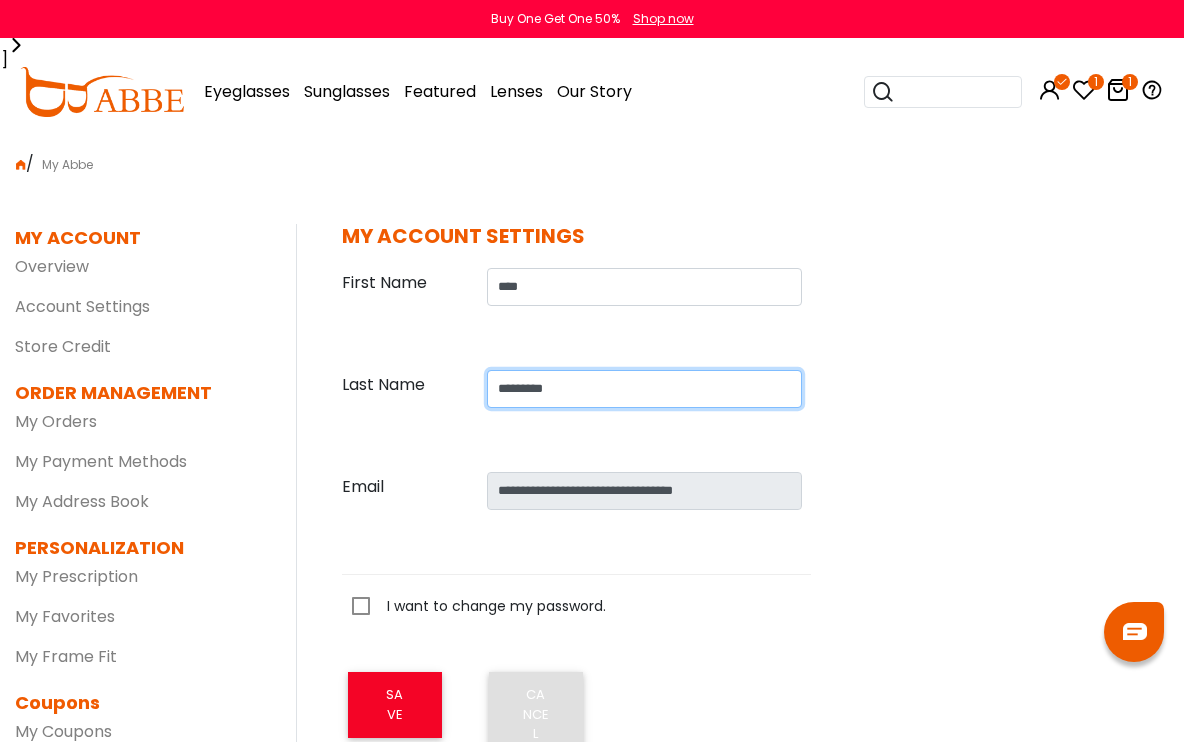 click on "*********" at bounding box center [644, 389] 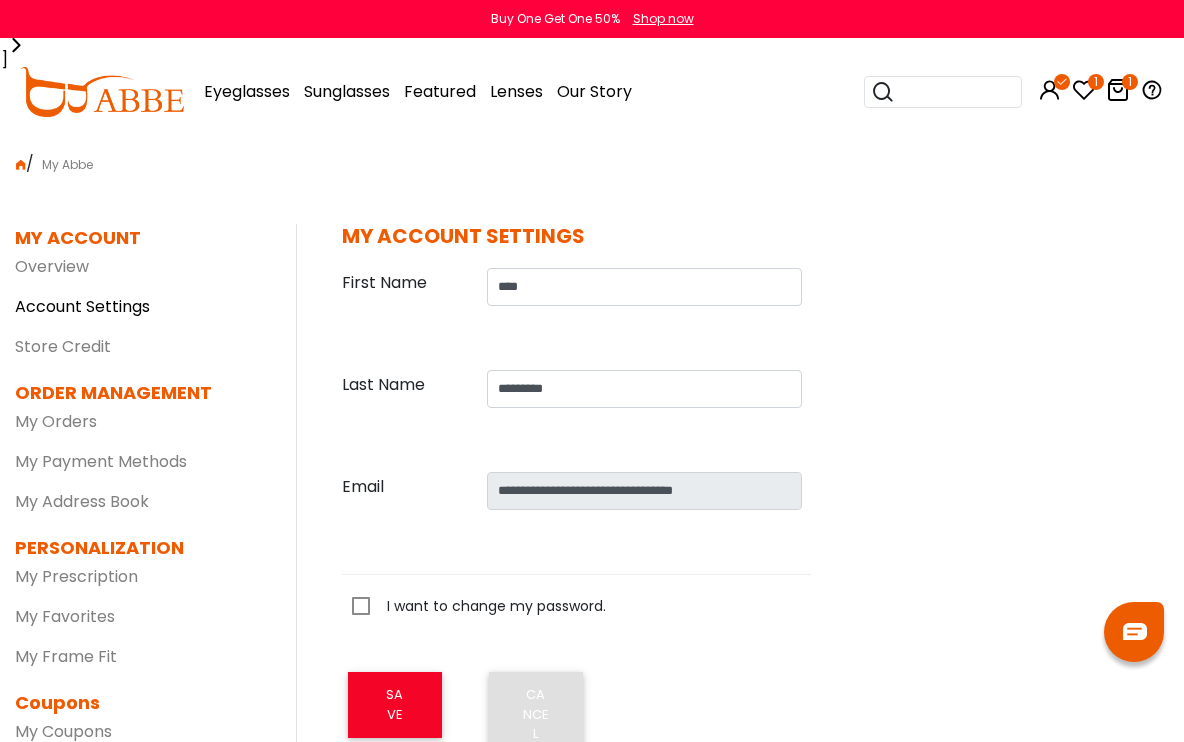 click on "Account Settings" at bounding box center [82, 306] 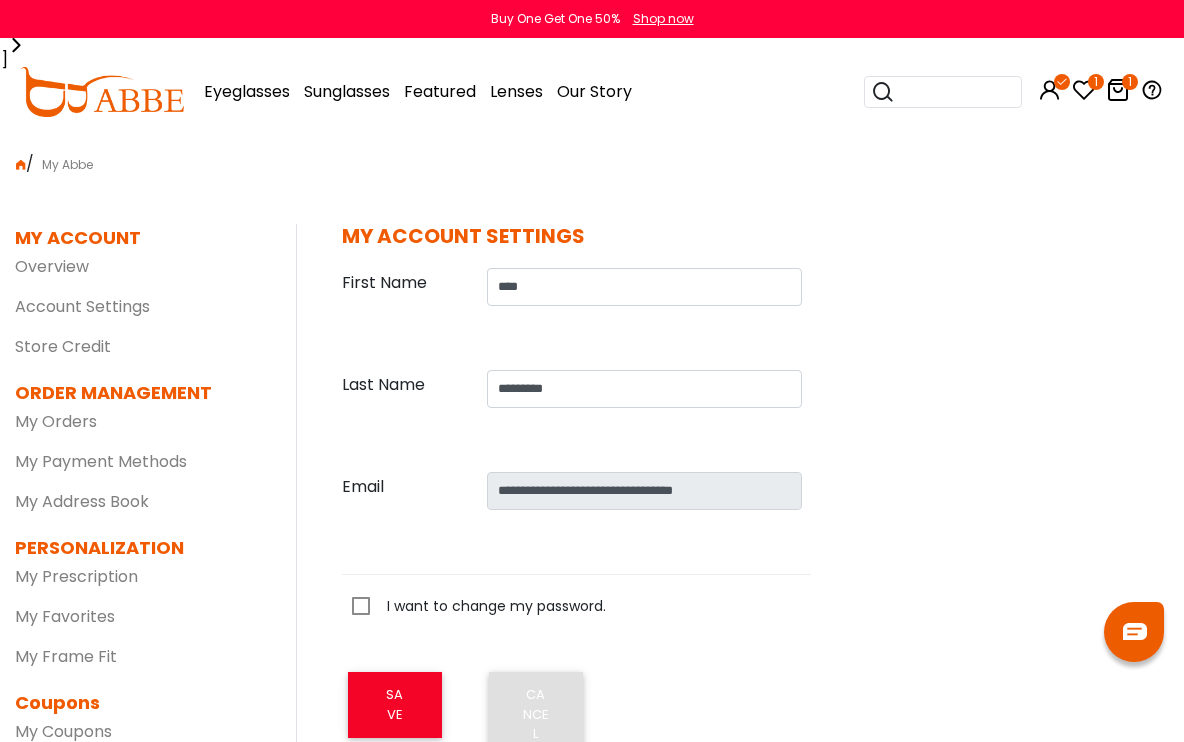 scroll, scrollTop: 0, scrollLeft: 0, axis: both 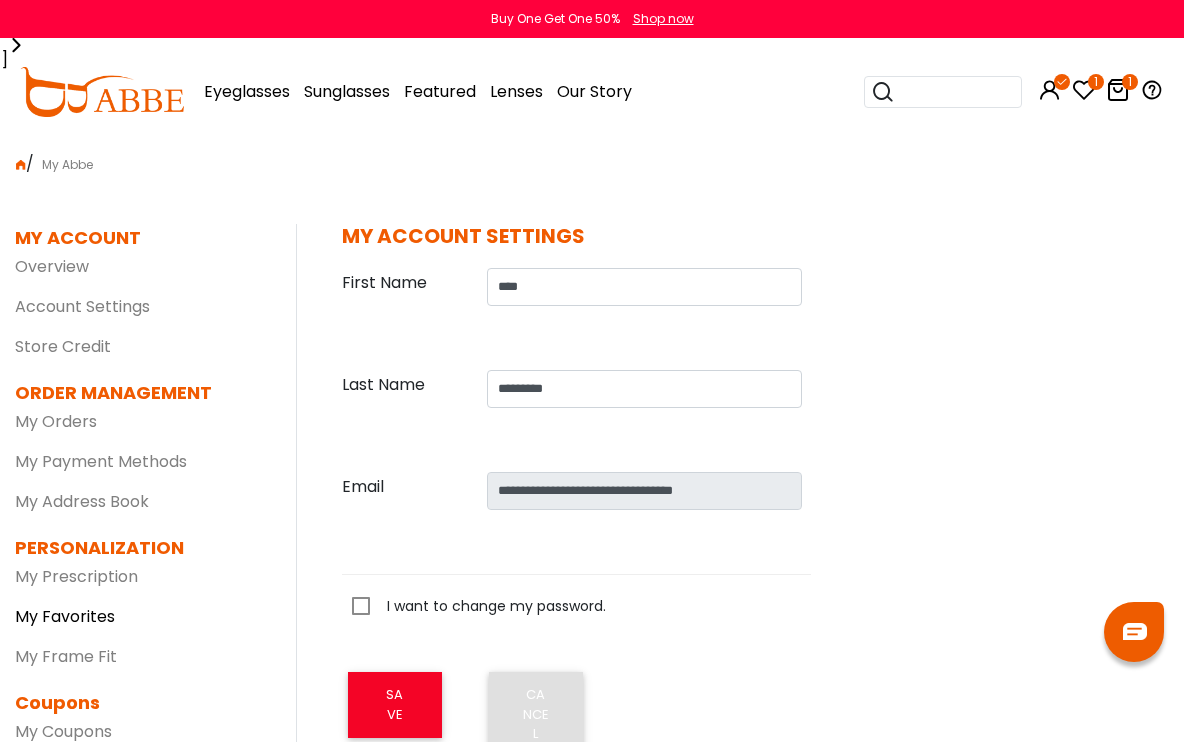 click on "My Favorites" at bounding box center (65, 616) 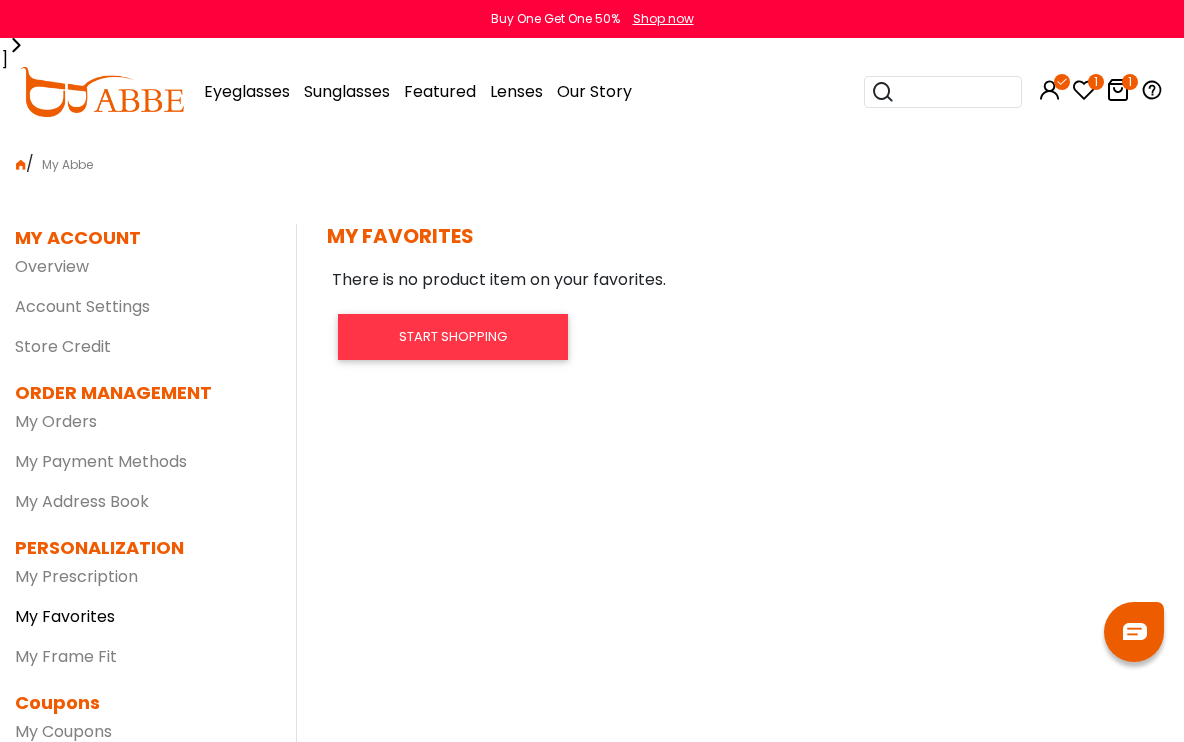 scroll, scrollTop: 0, scrollLeft: 0, axis: both 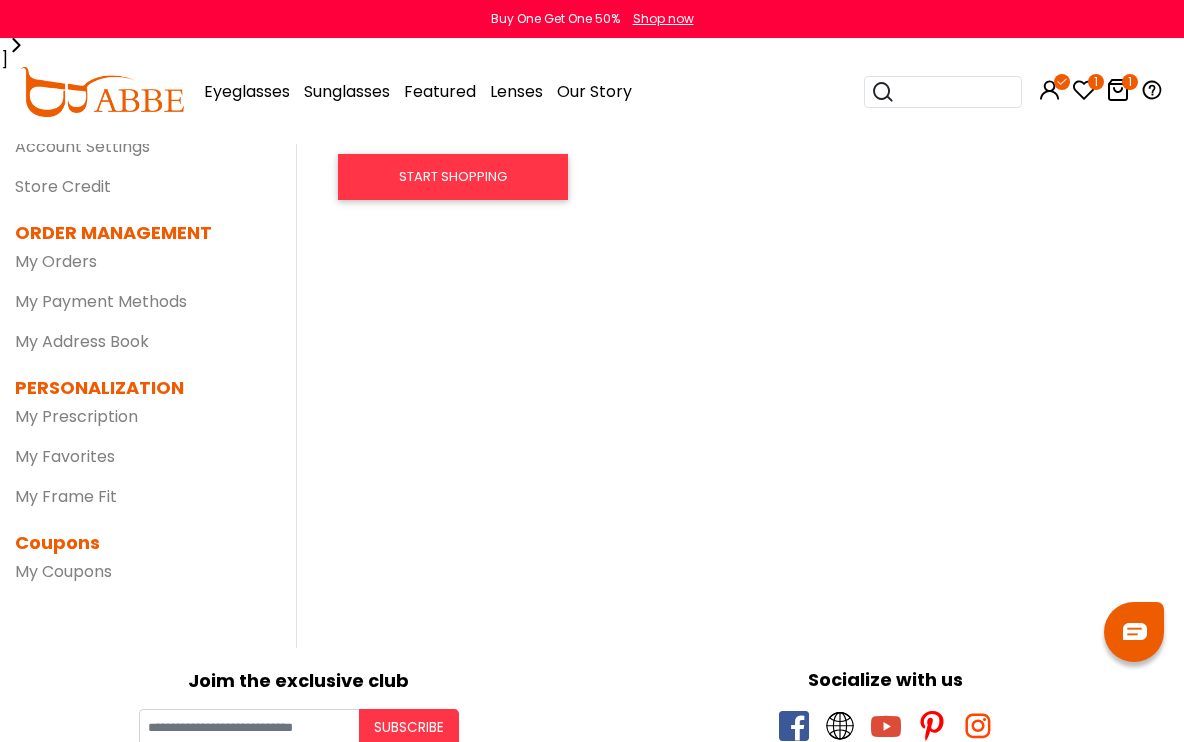 click at bounding box center [1118, 90] 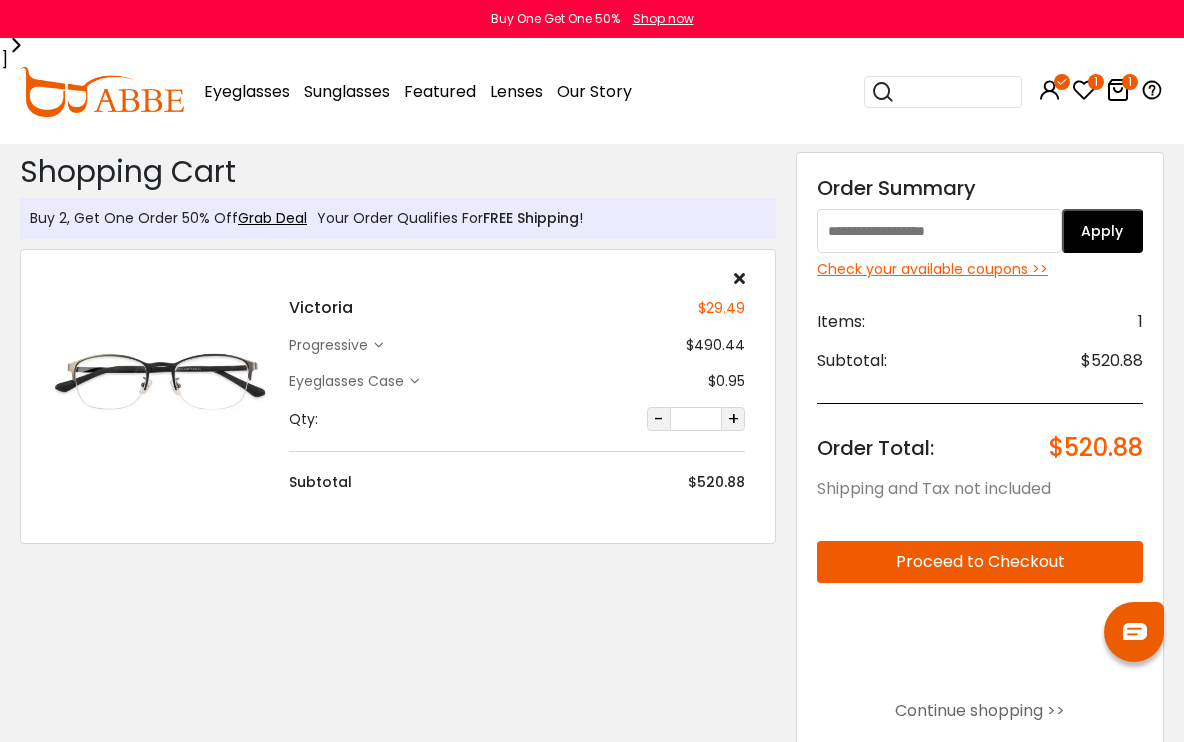 scroll, scrollTop: 0, scrollLeft: 0, axis: both 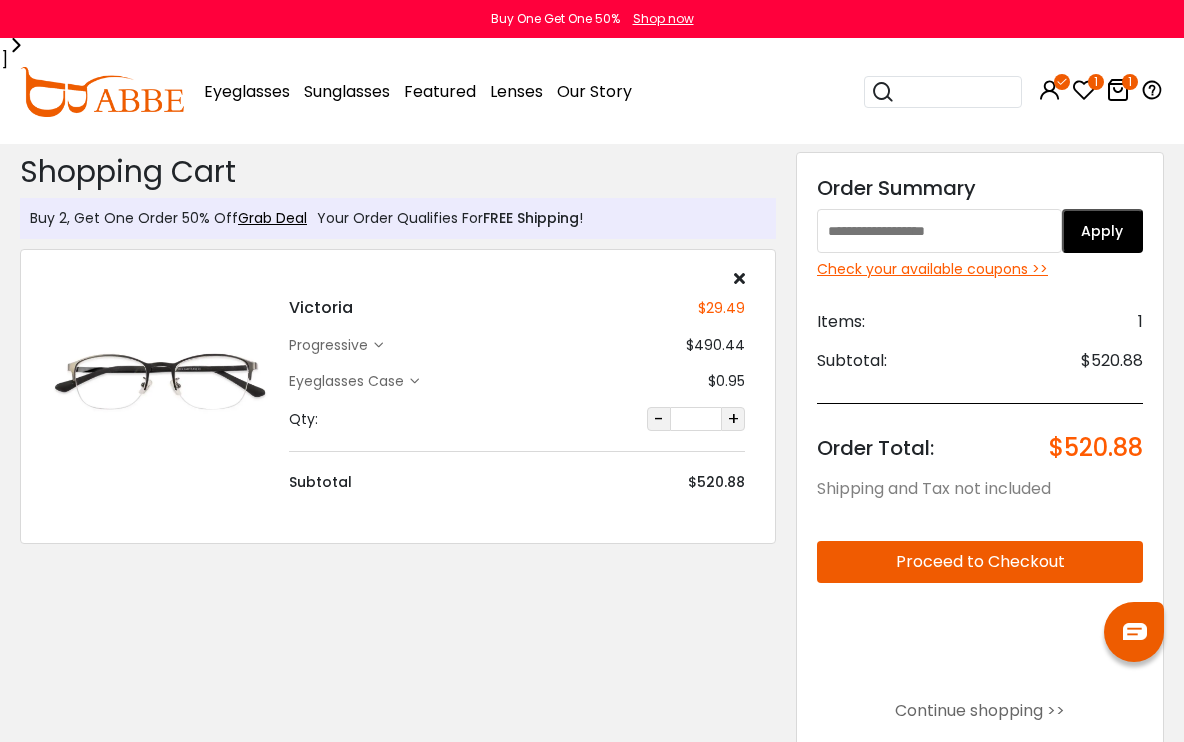 click at bounding box center (739, 278) 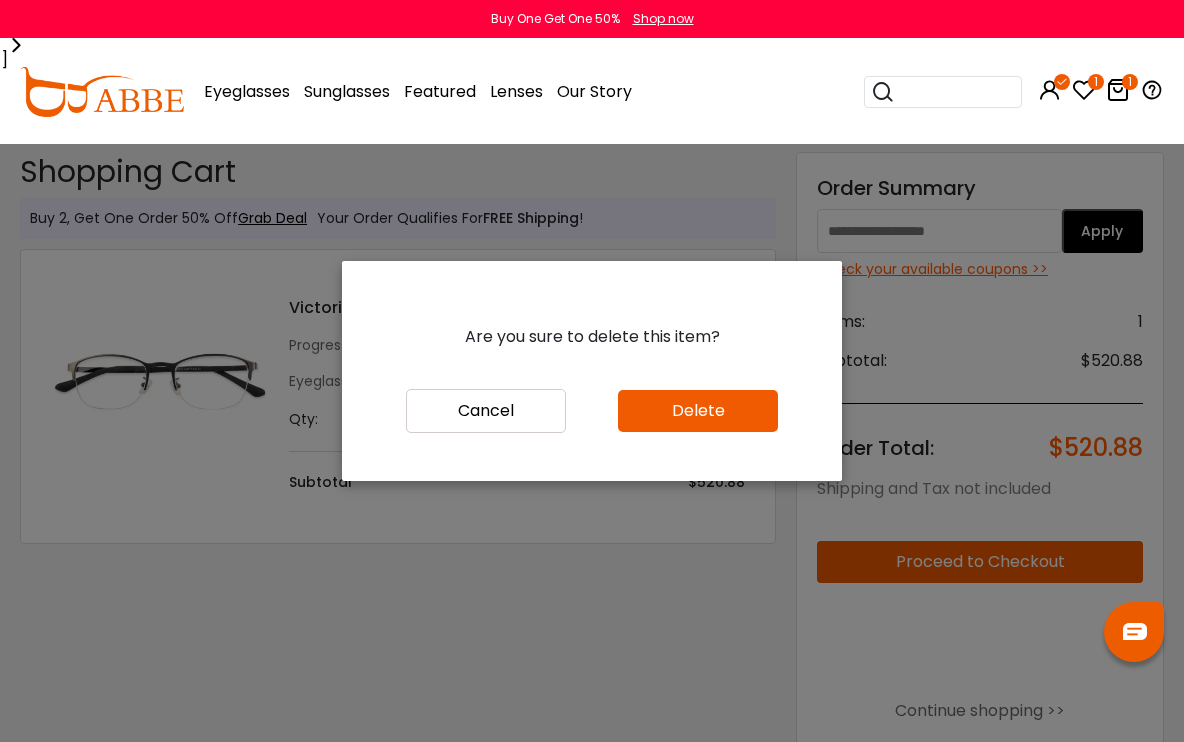 click on "Delete" at bounding box center [698, 411] 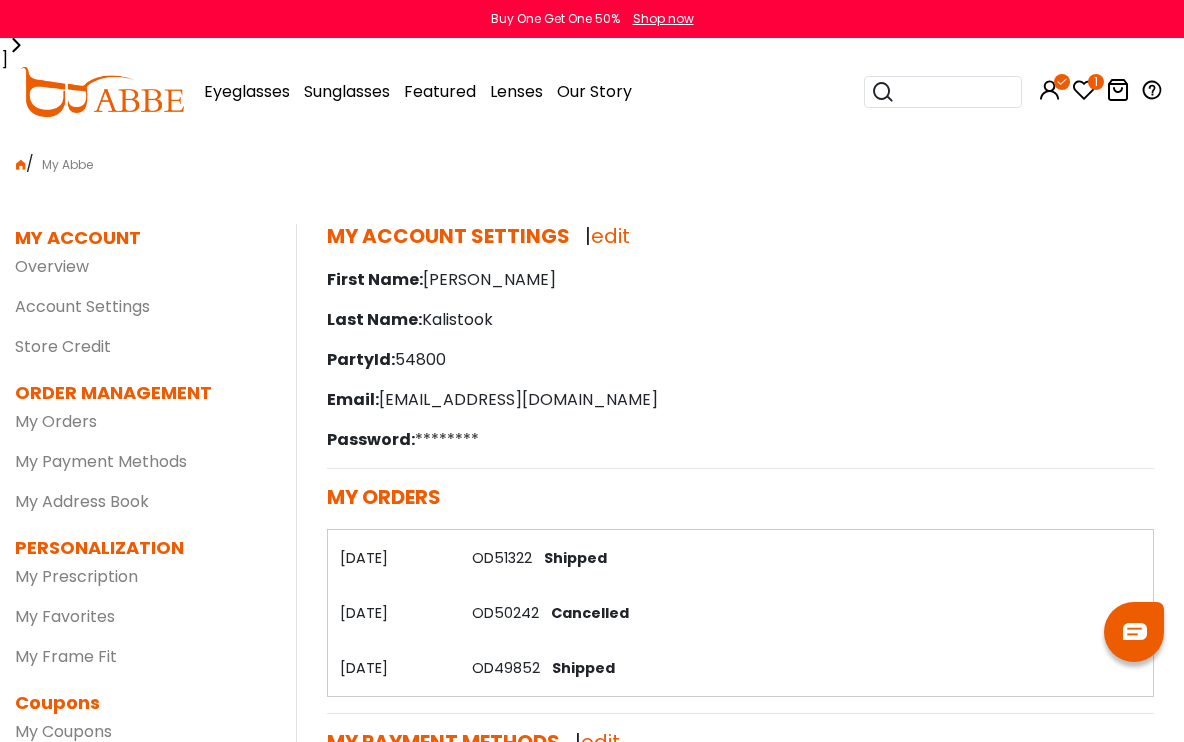 scroll, scrollTop: 0, scrollLeft: 0, axis: both 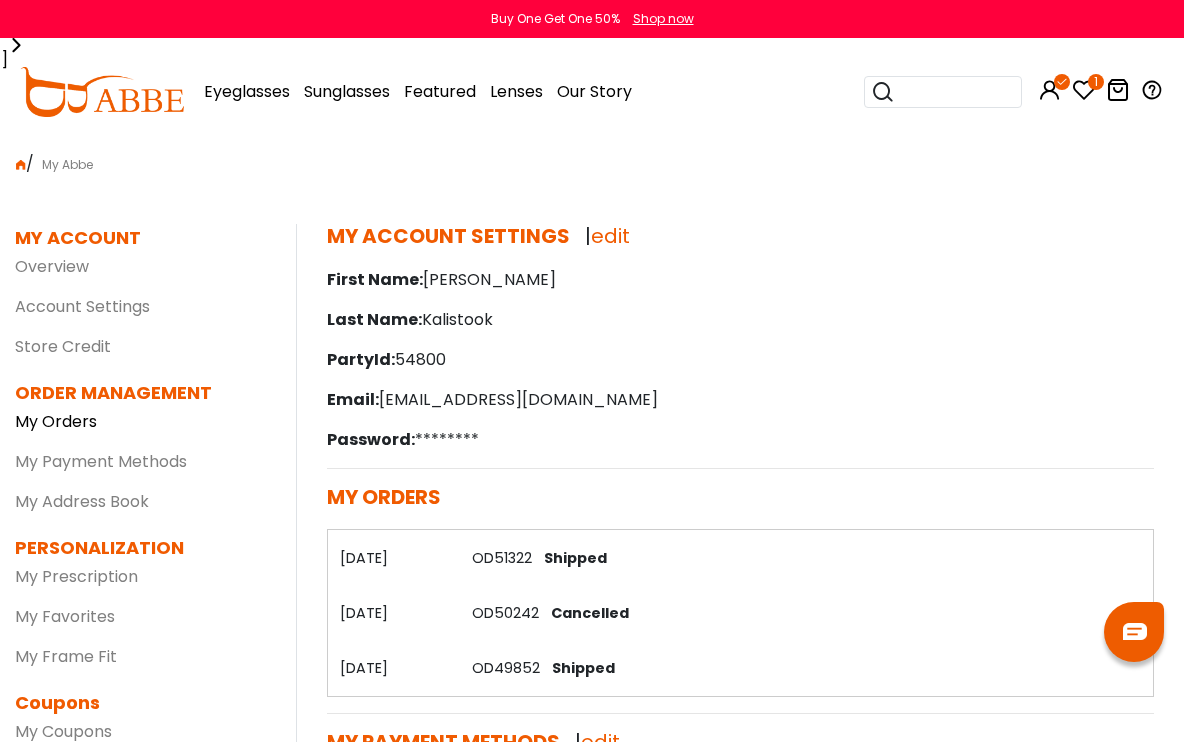 click on "My Orders" at bounding box center (56, 421) 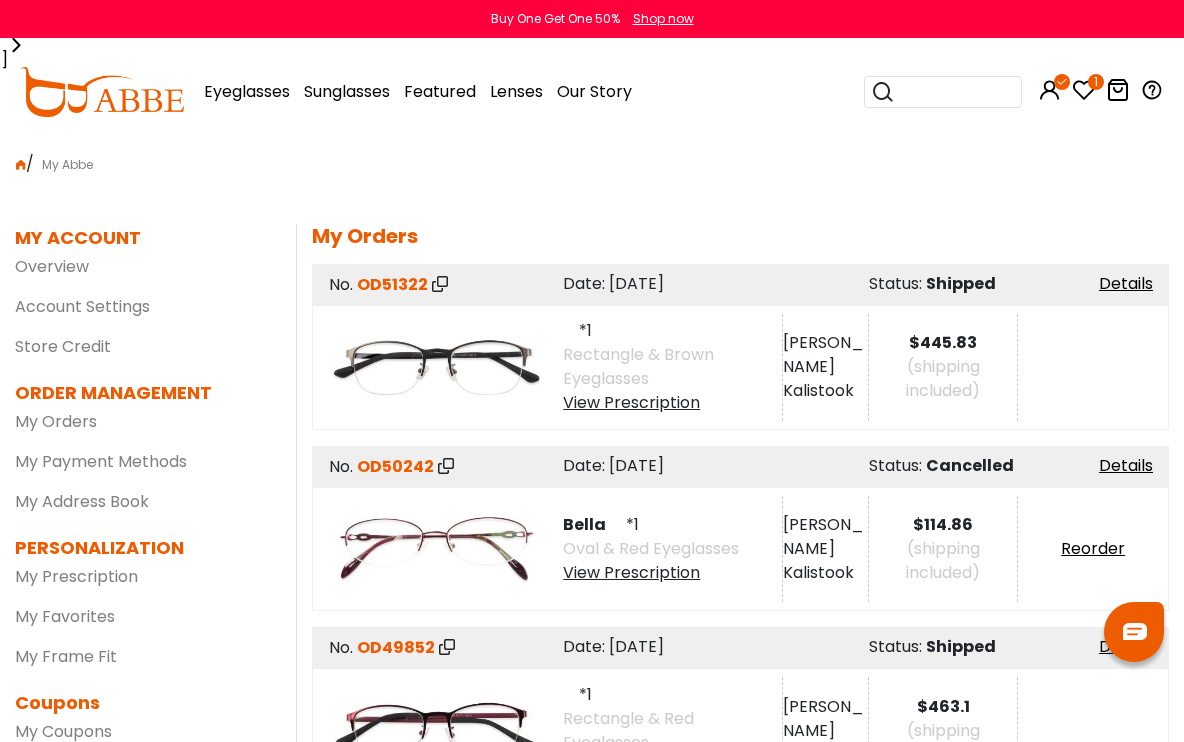 scroll, scrollTop: 0, scrollLeft: 0, axis: both 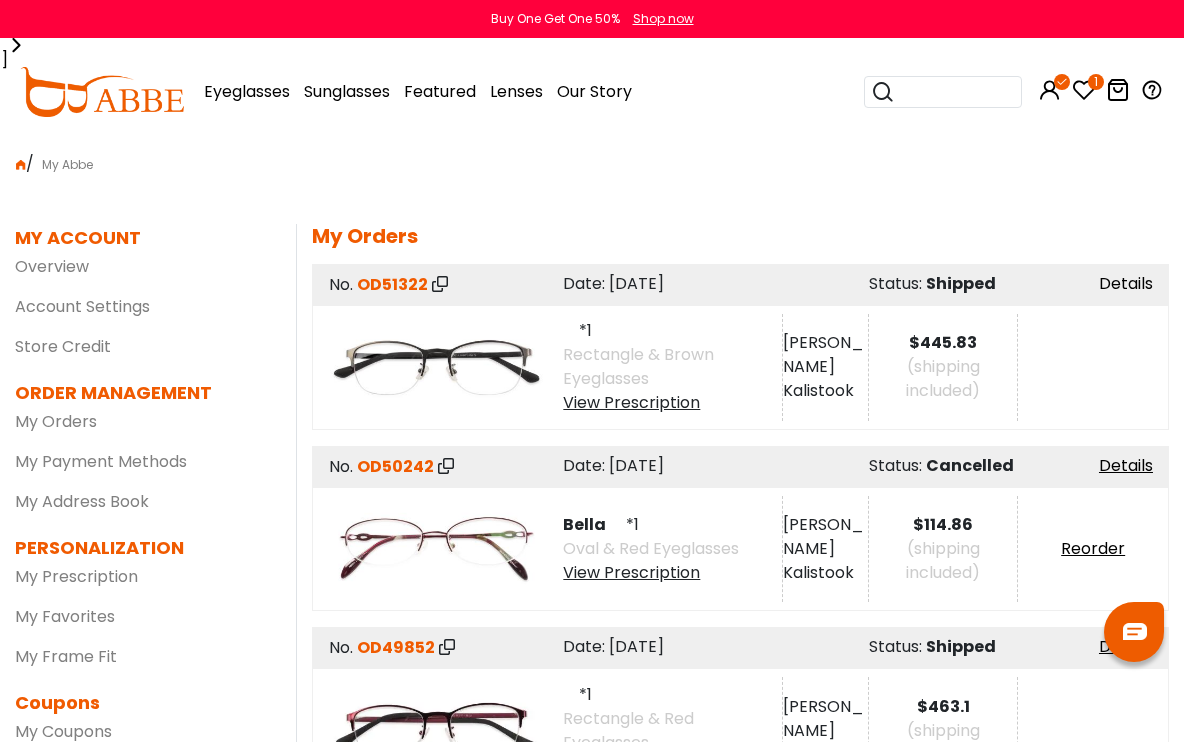 click on "Details" at bounding box center [1126, 283] 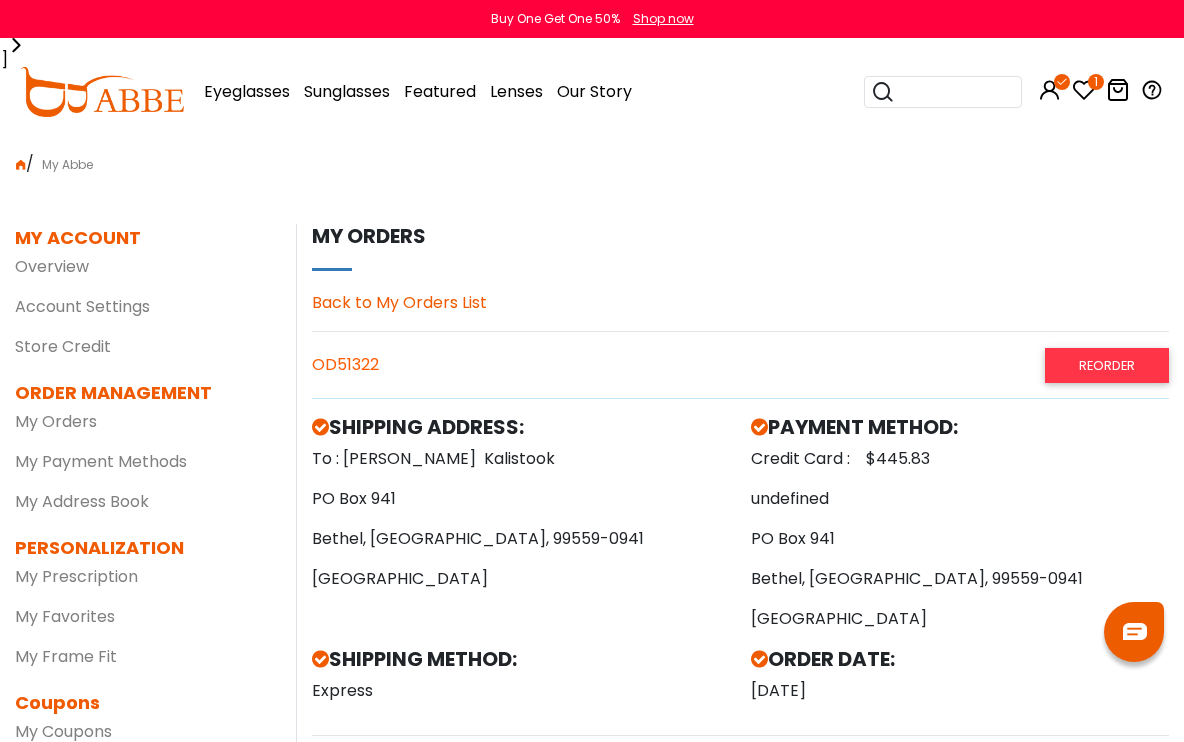 scroll, scrollTop: 0, scrollLeft: 0, axis: both 